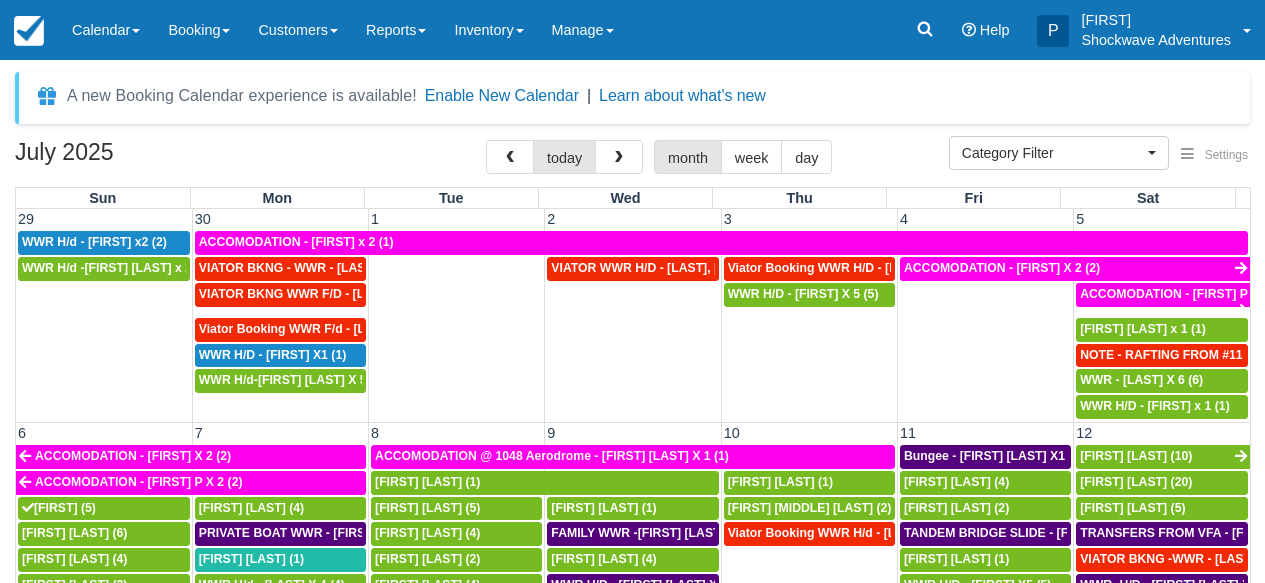 select 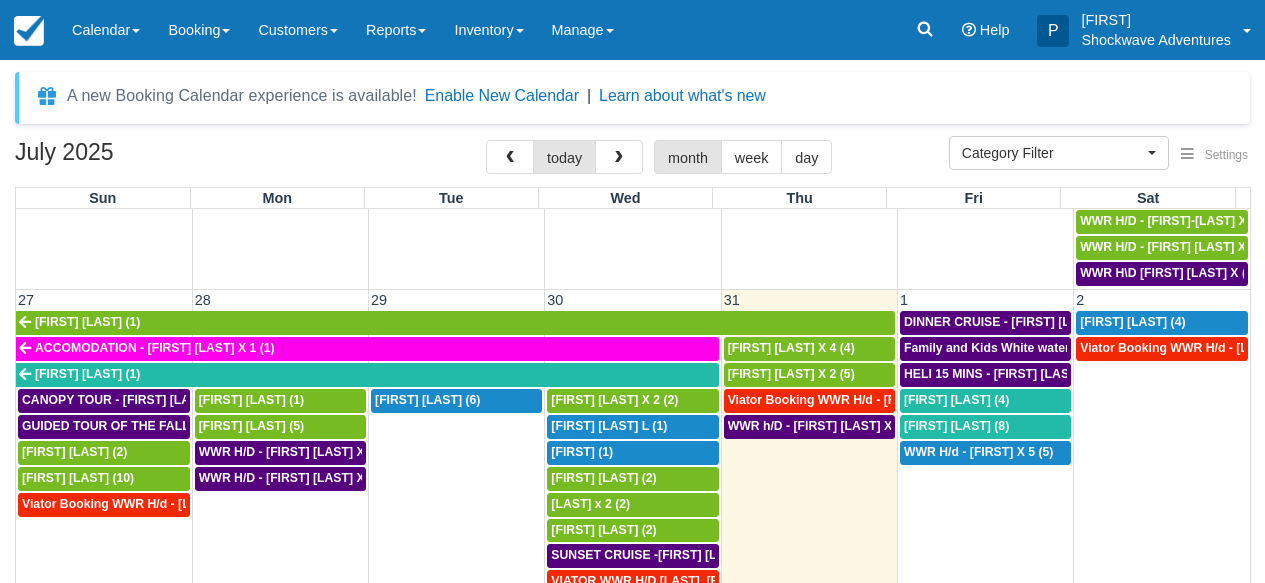 scroll, scrollTop: 1208, scrollLeft: 0, axis: vertical 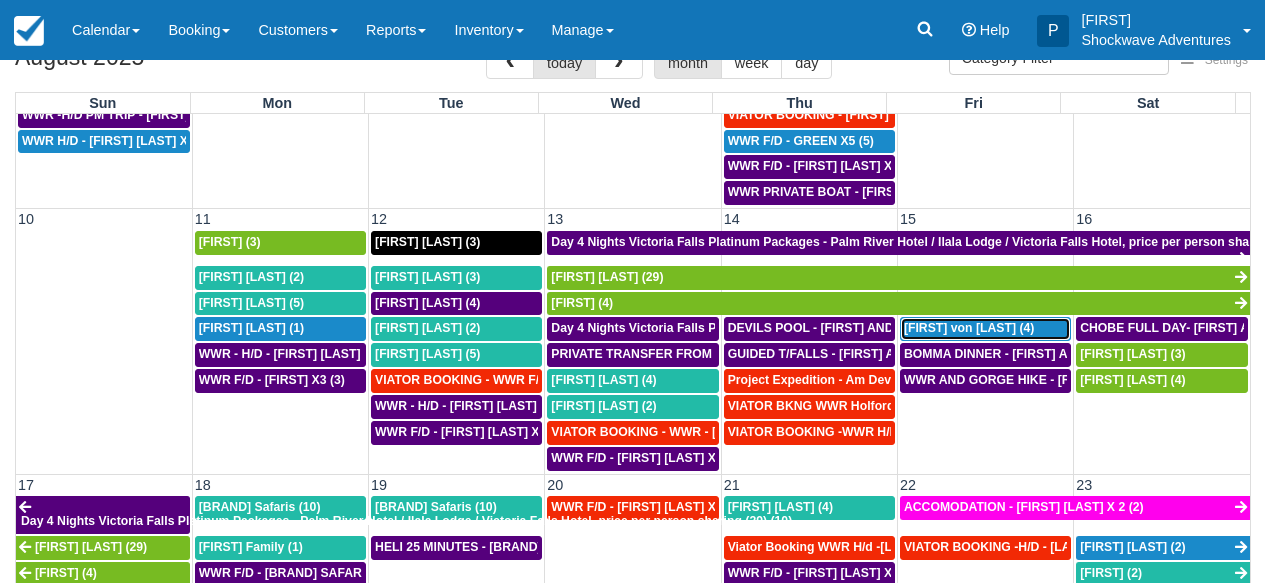 click on "Alex von Roon (4)" at bounding box center (969, 328) 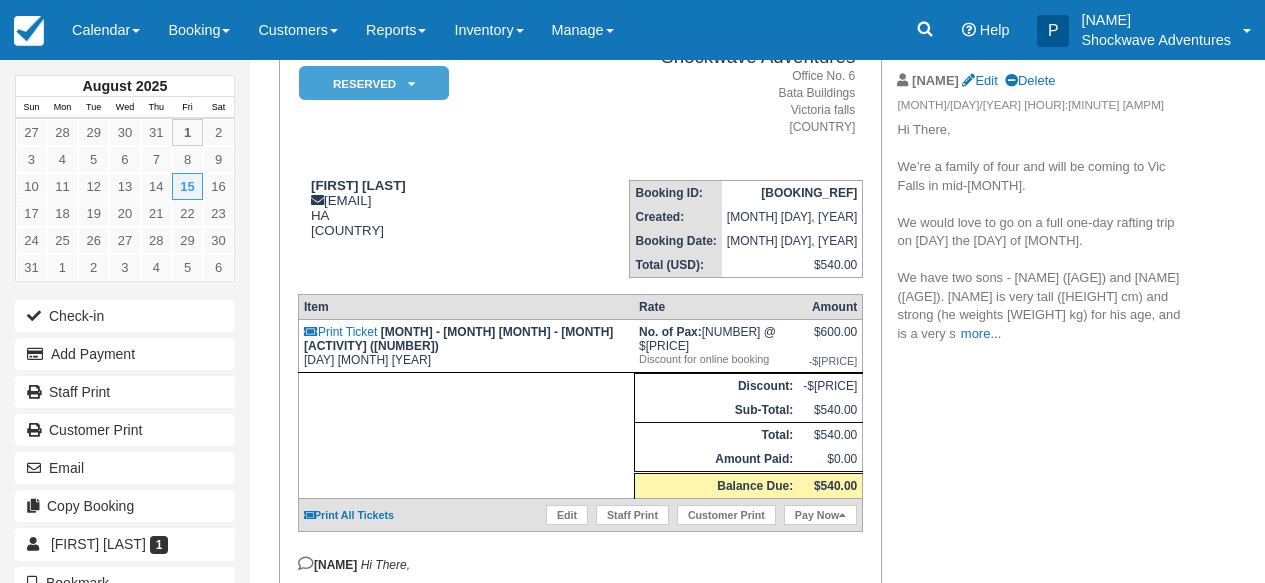 scroll, scrollTop: 160, scrollLeft: 0, axis: vertical 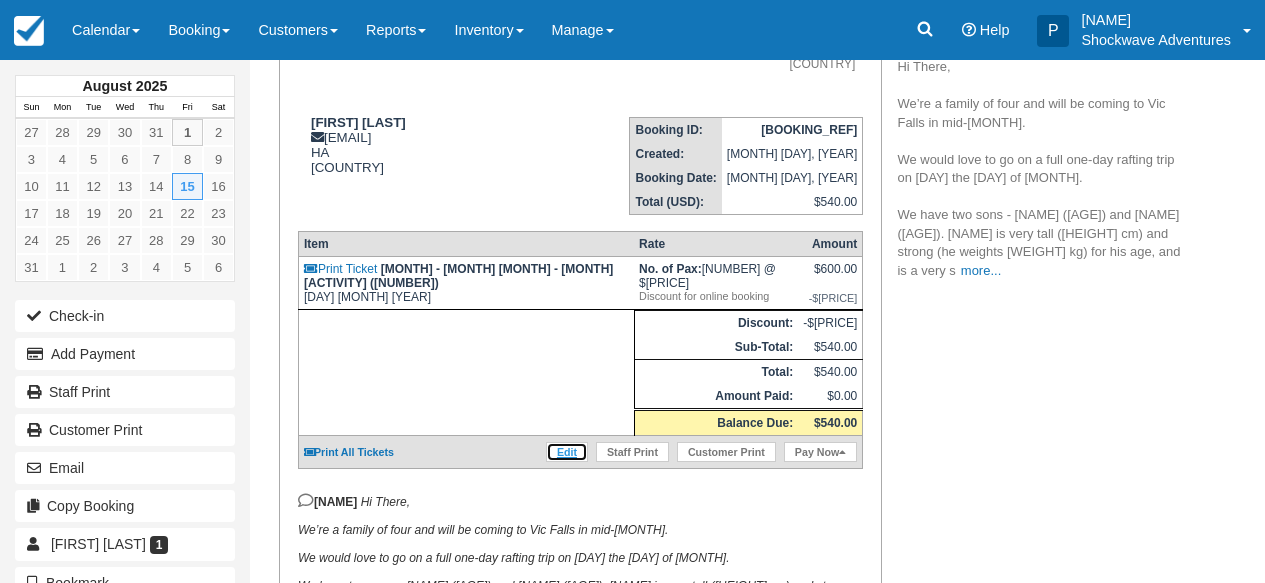 click on "Edit" at bounding box center (567, 452) 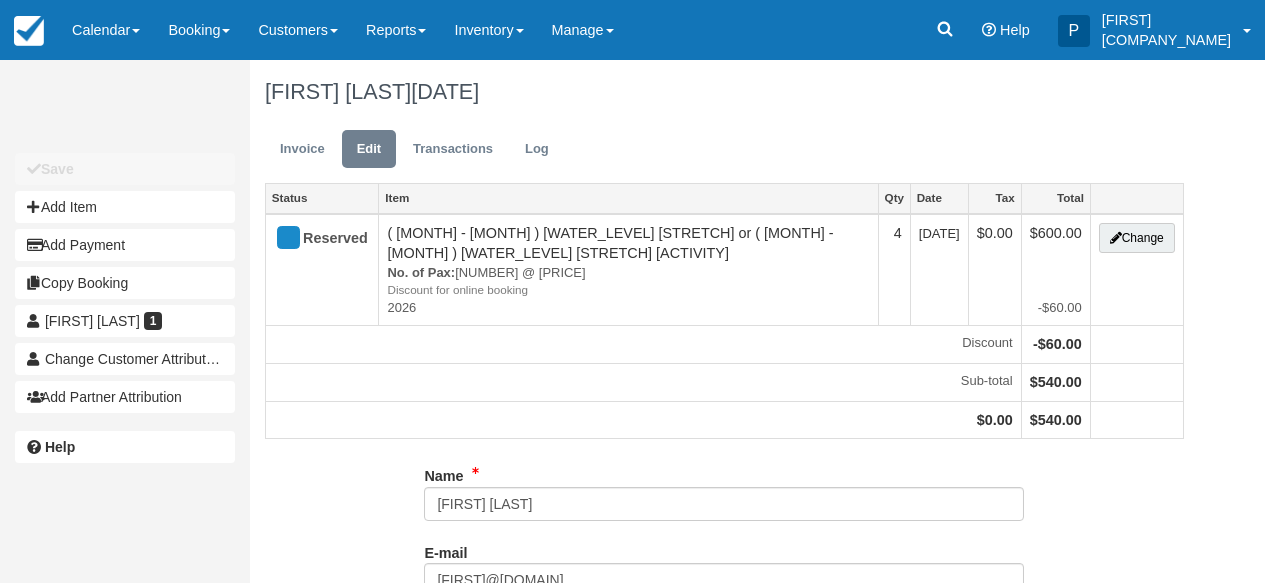 click on "[FIRST]@[DOMAIN]" at bounding box center (724, 580) 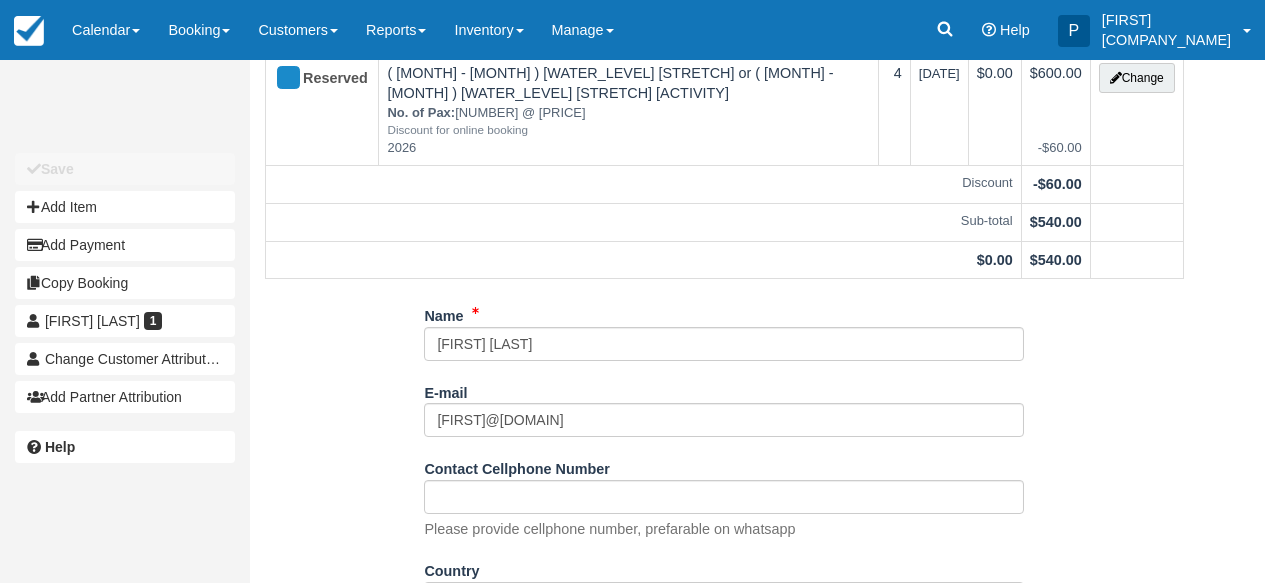scroll, scrollTop: 160, scrollLeft: 0, axis: vertical 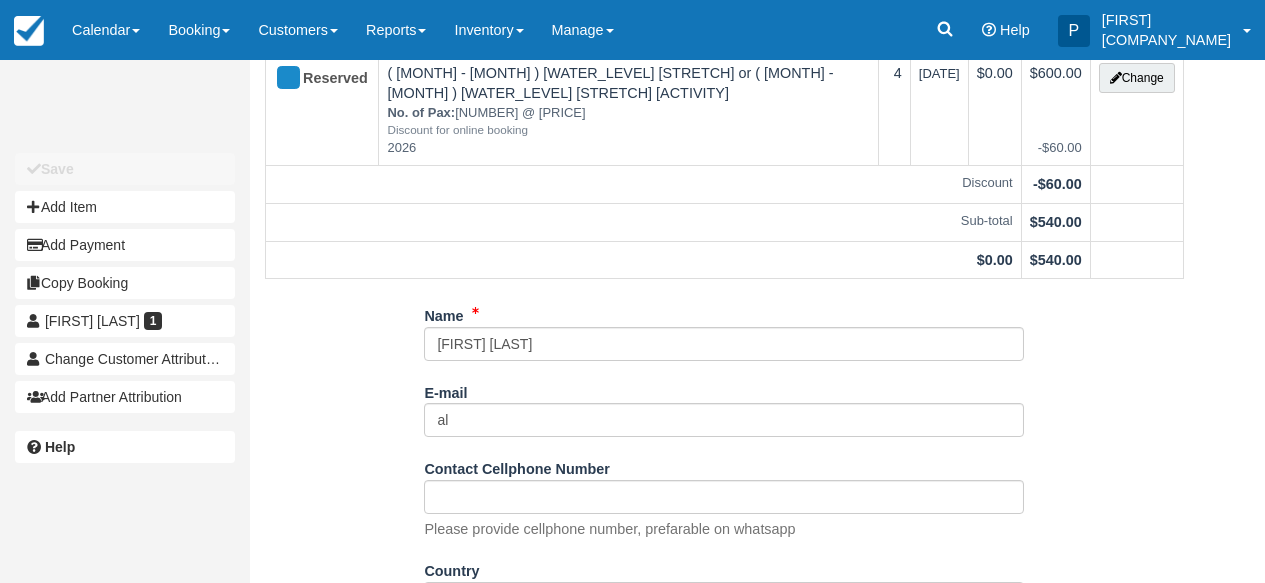 type on "a" 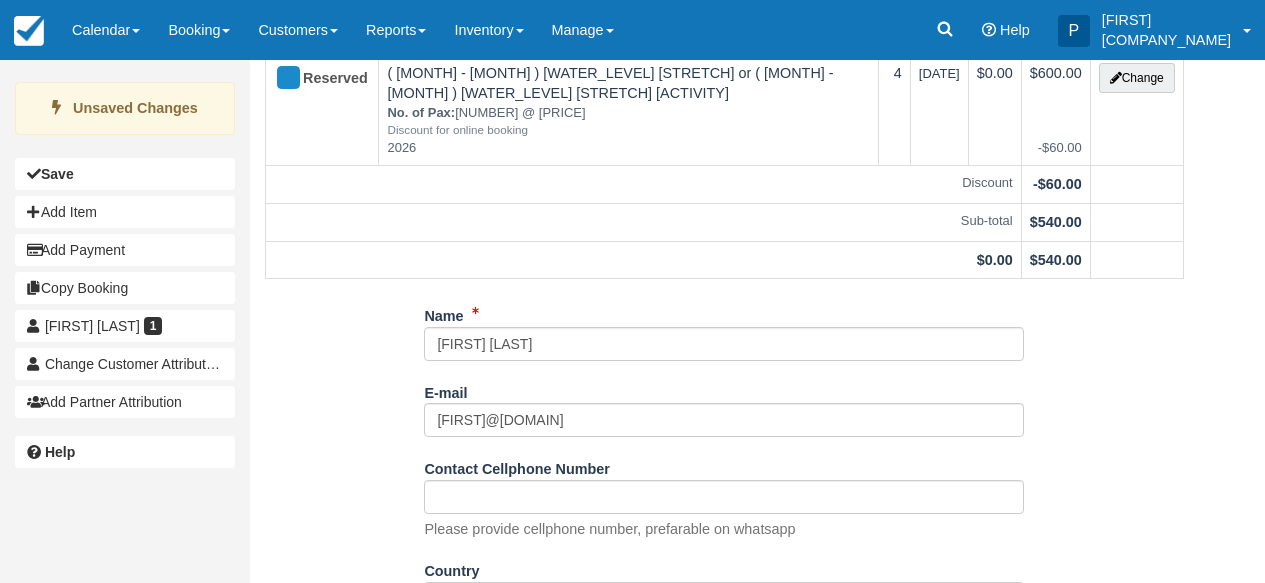 type on "[FIRST]@[DOMAIN]" 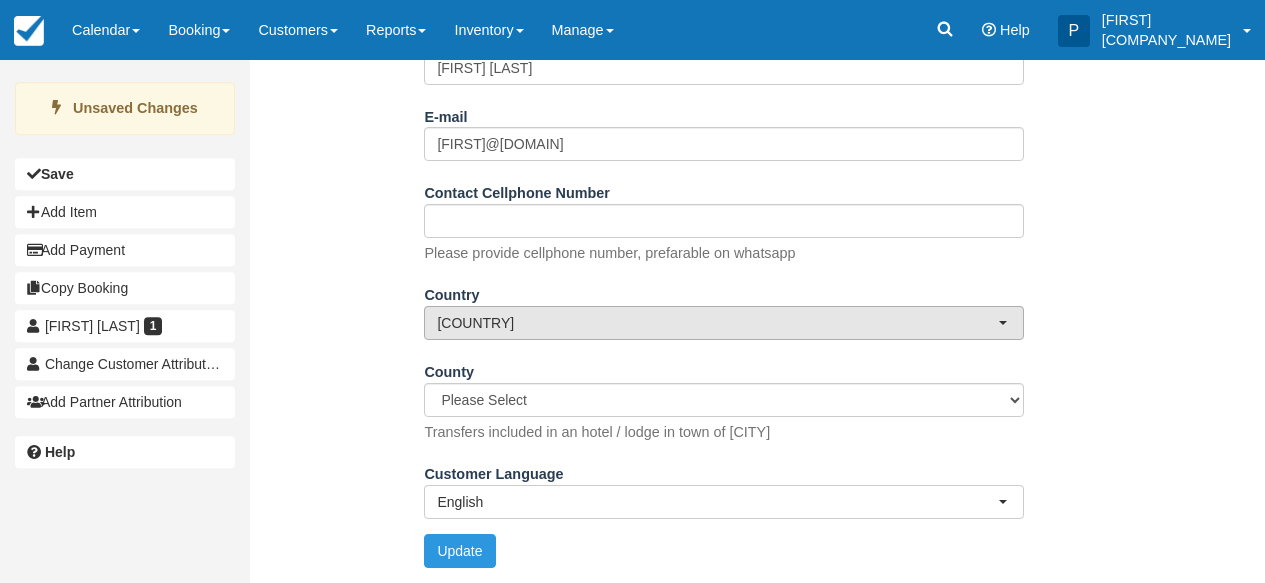 scroll, scrollTop: 445, scrollLeft: 0, axis: vertical 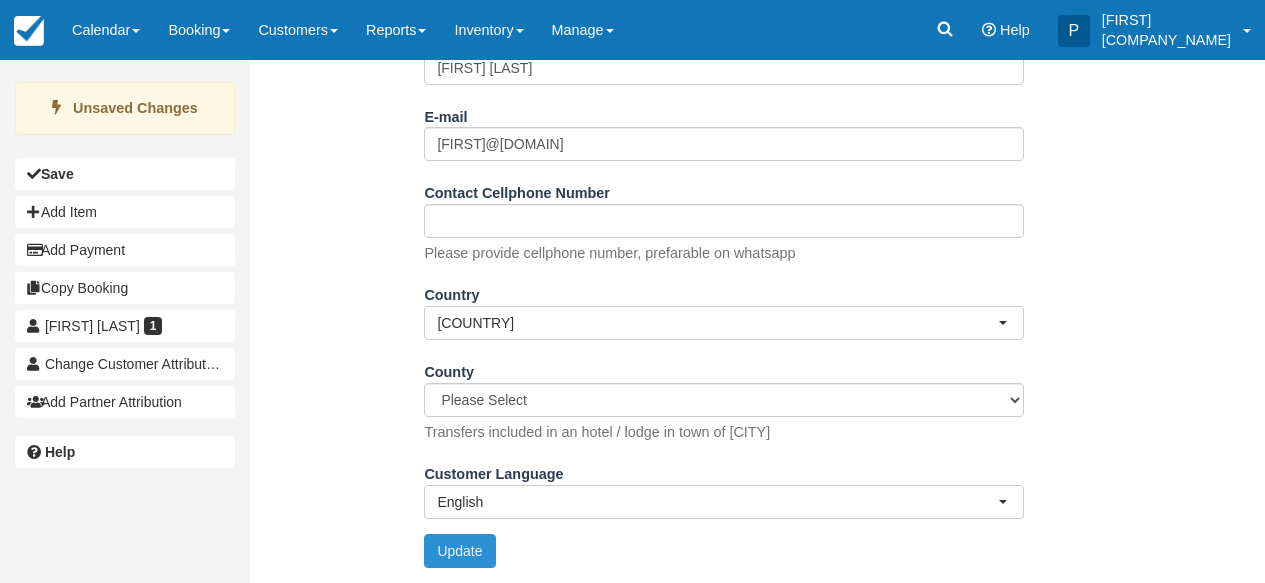 click on "Update" at bounding box center (459, 551) 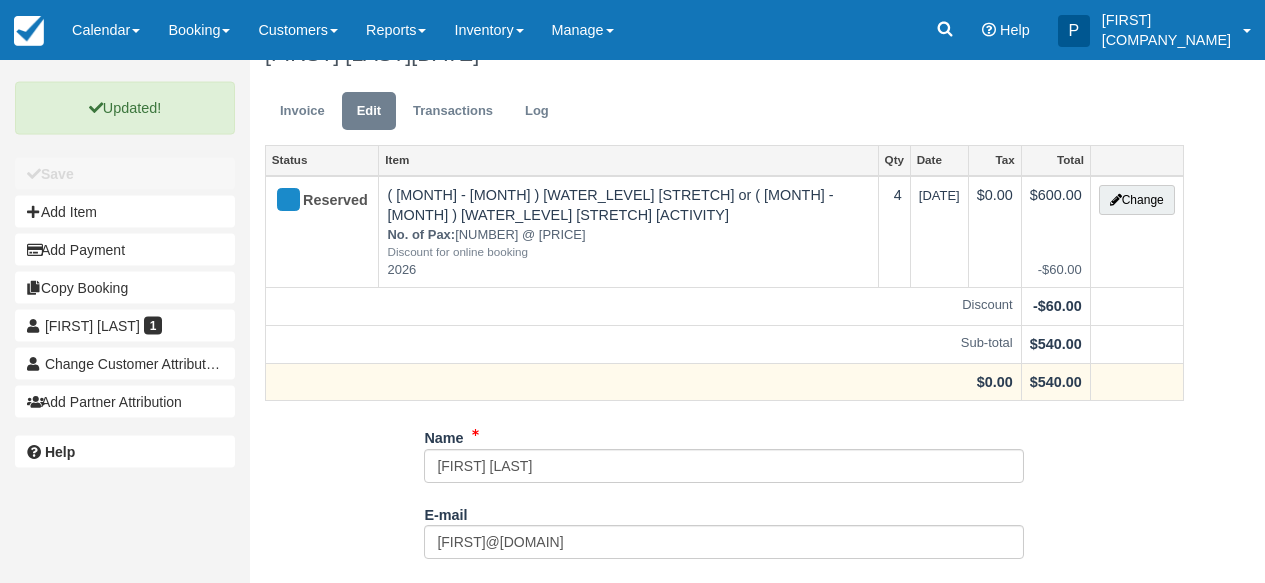 scroll, scrollTop: 13, scrollLeft: 0, axis: vertical 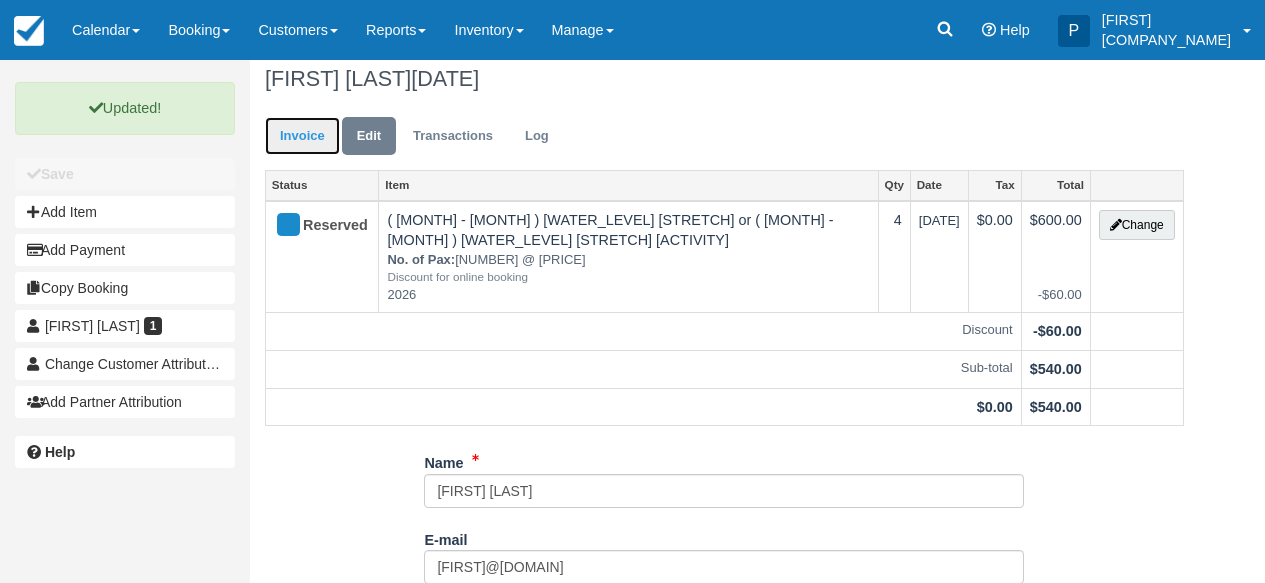 click on "Invoice" at bounding box center (302, 136) 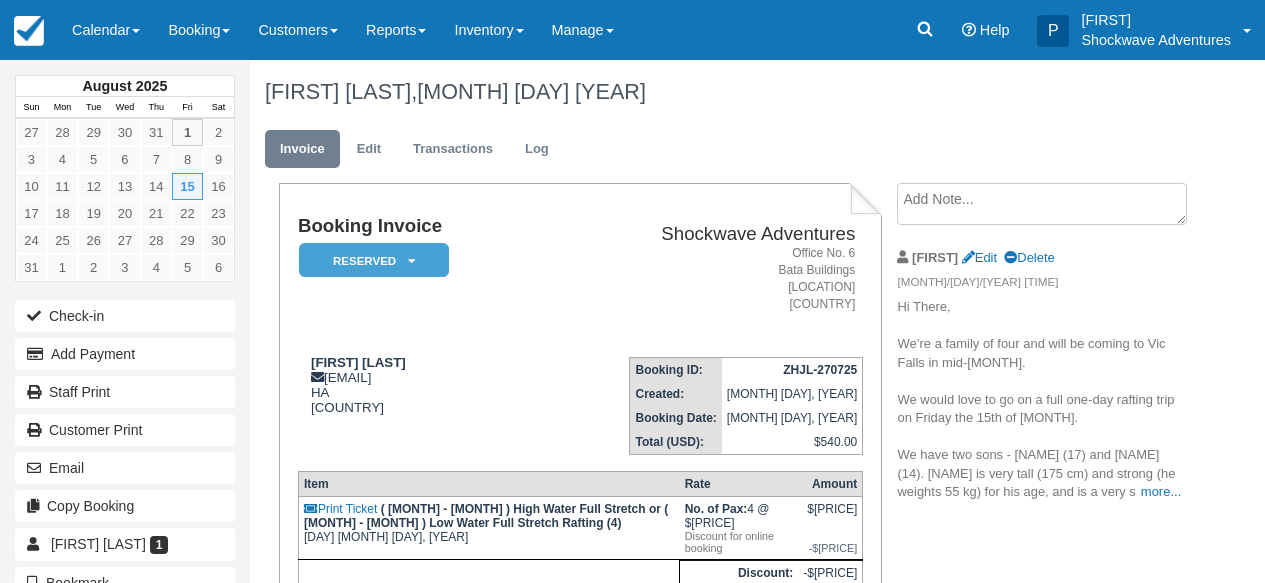 scroll, scrollTop: 64, scrollLeft: 0, axis: vertical 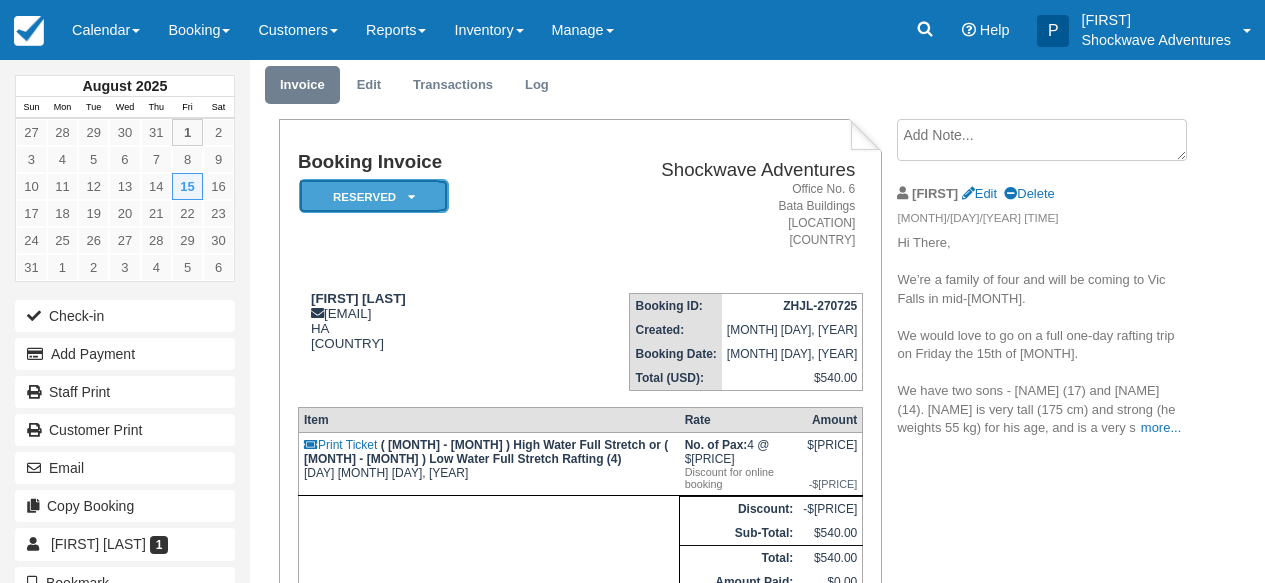 click on "Reserved" at bounding box center [374, 196] 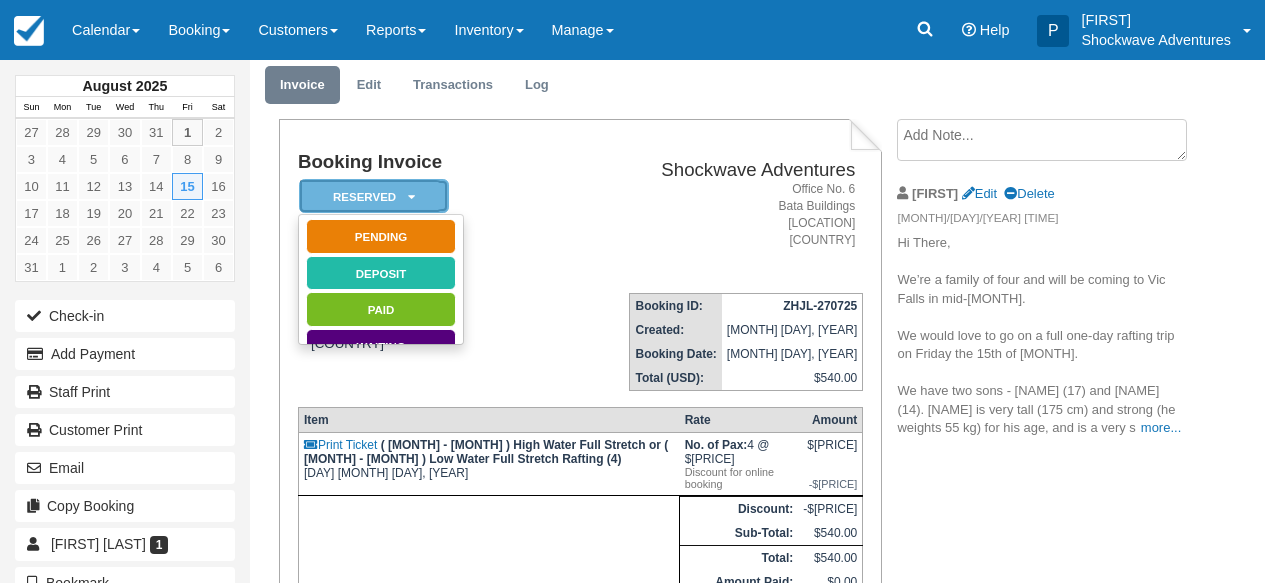 scroll, scrollTop: 0, scrollLeft: 0, axis: both 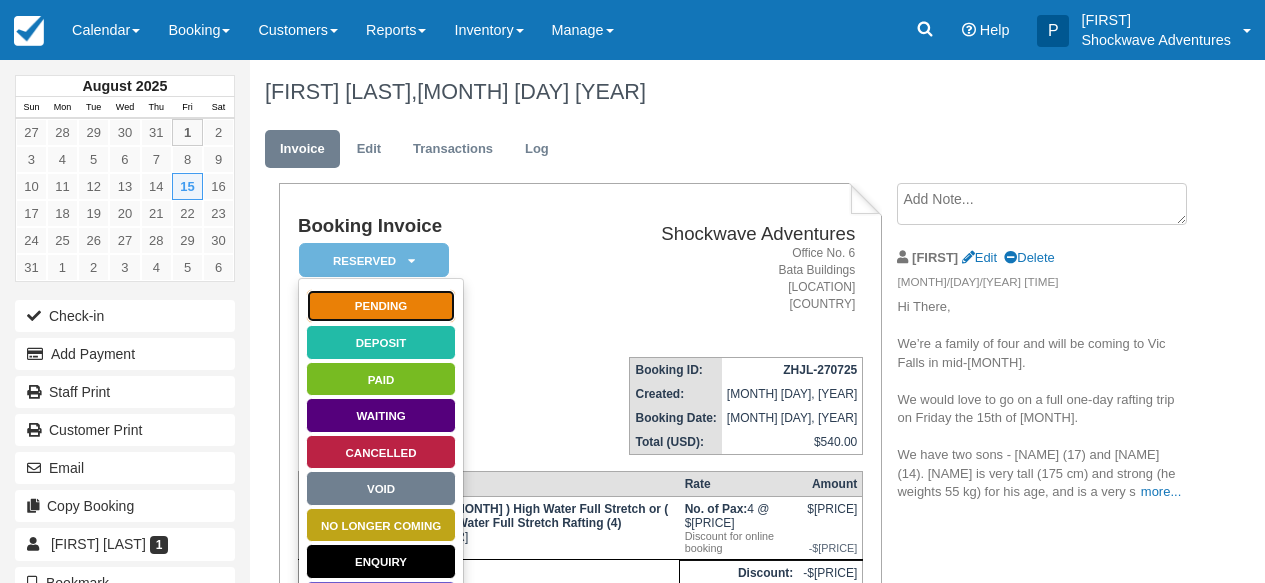 click on "Pending" at bounding box center (381, 306) 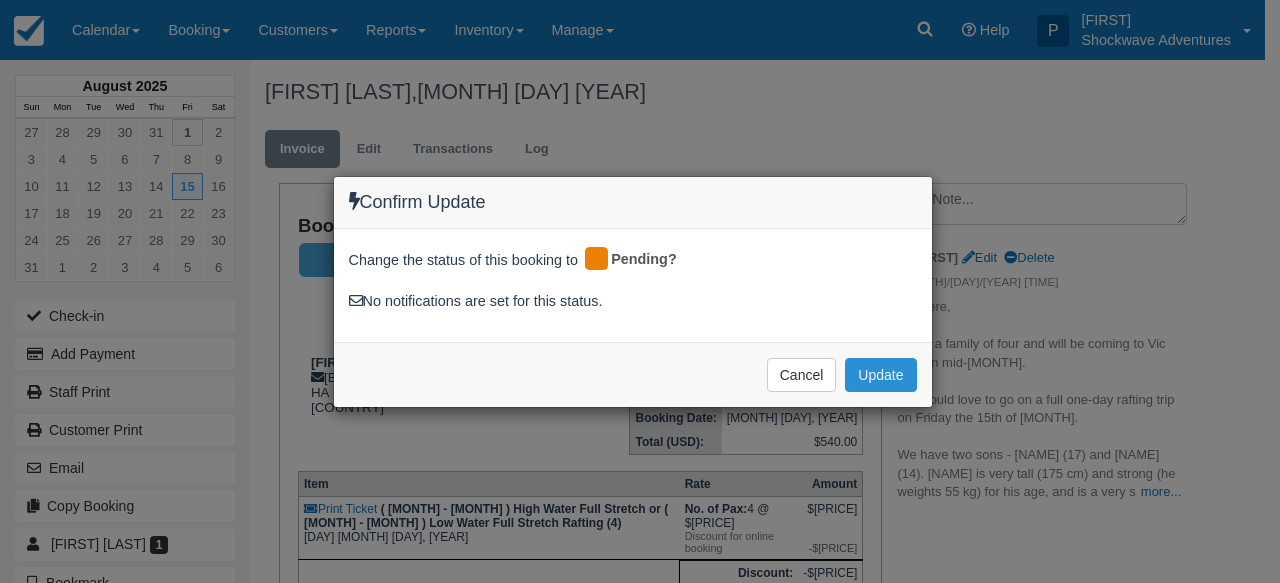 click on "Update" at bounding box center [880, 375] 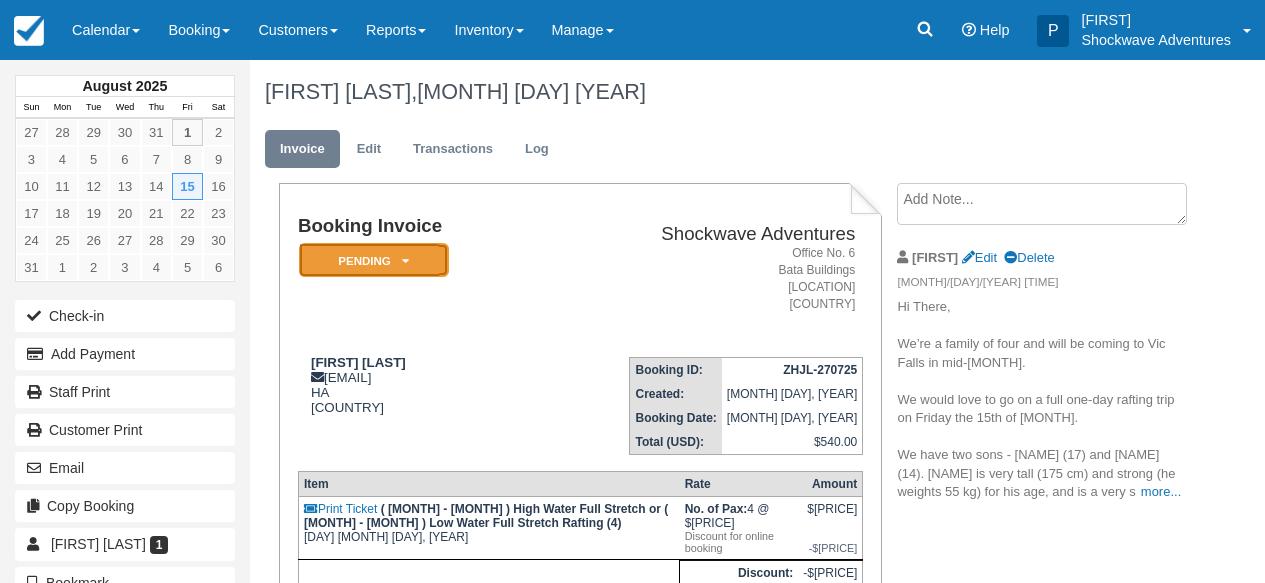 click on "Pending" at bounding box center [374, 260] 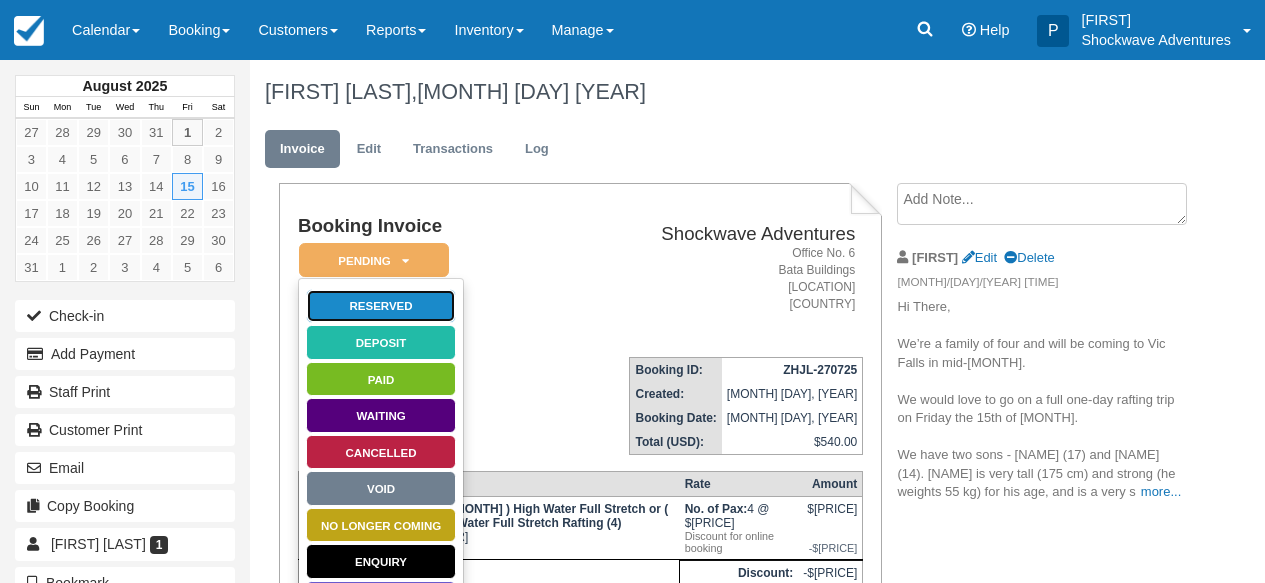 click on "Reserved" at bounding box center (381, 306) 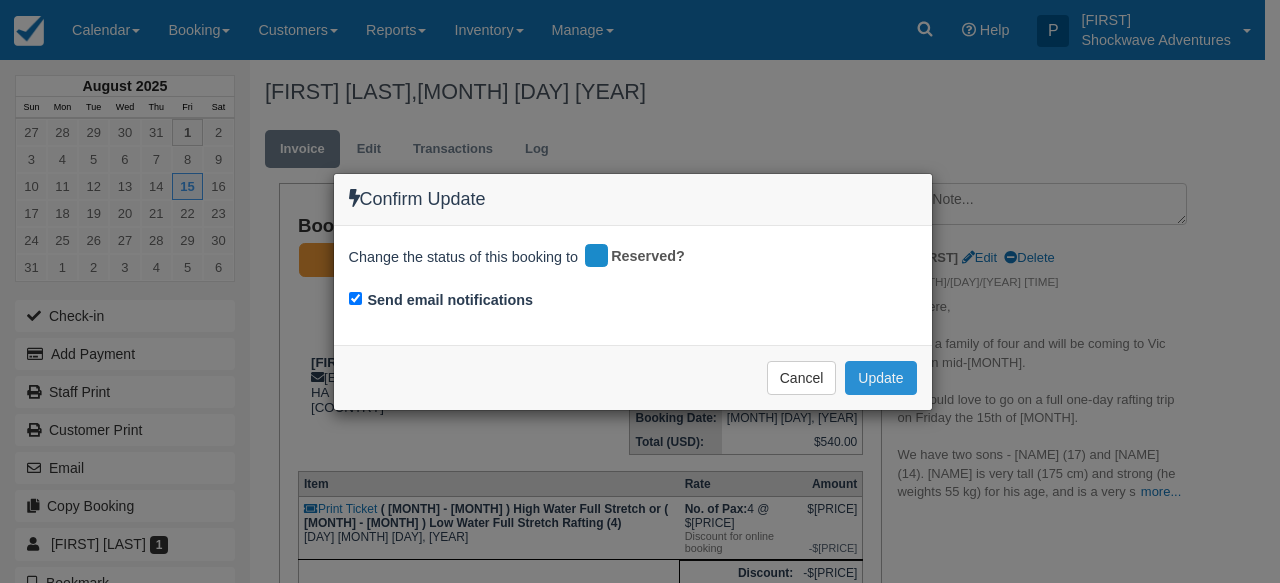 click on "Update" at bounding box center (880, 378) 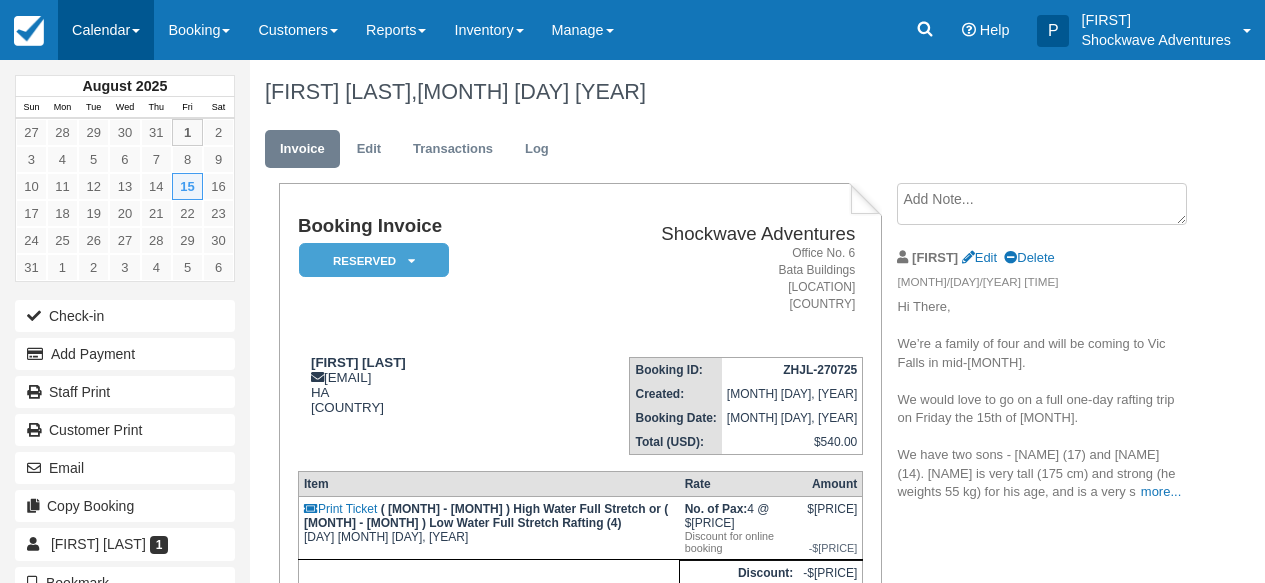 click on "Calendar" at bounding box center (106, 30) 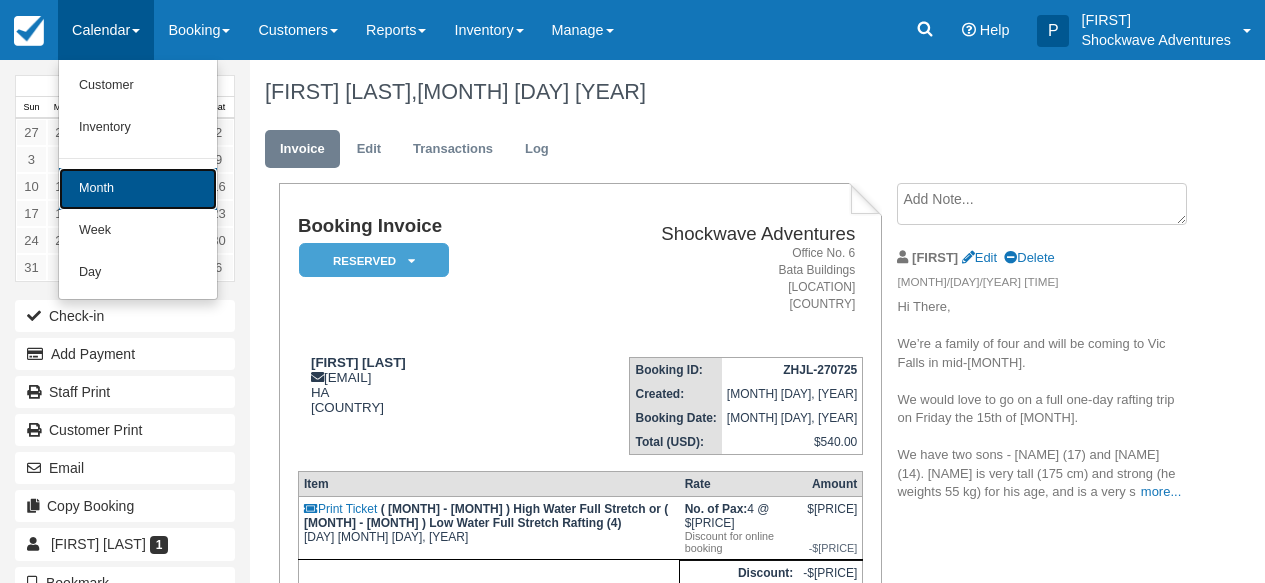 click on "Month" at bounding box center (138, 189) 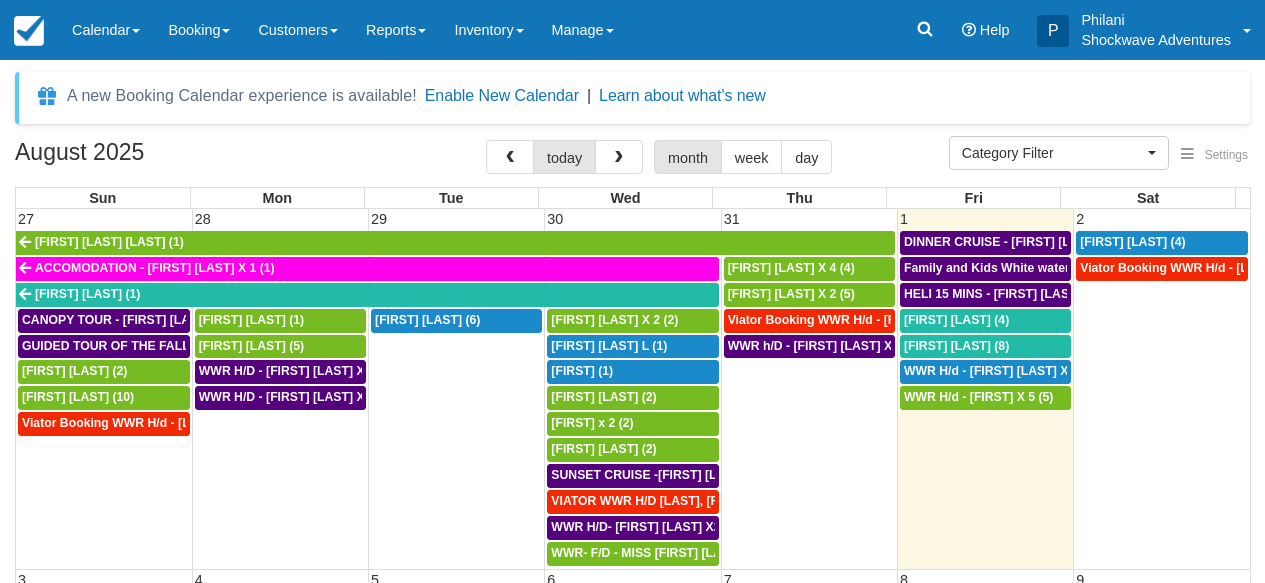 select 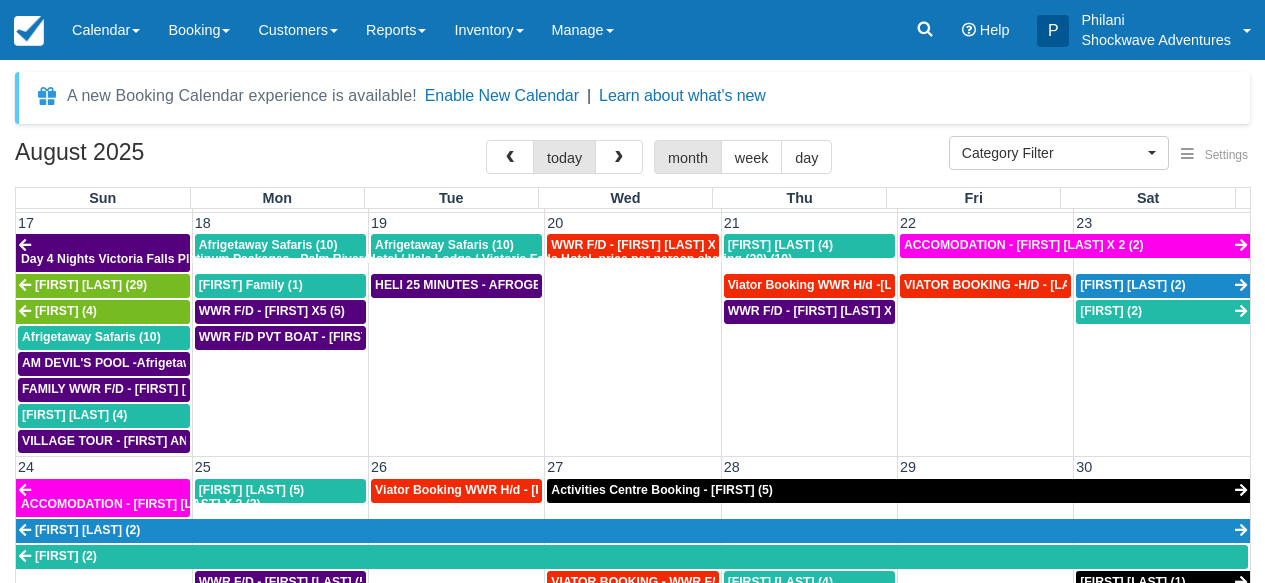 scroll, scrollTop: 880, scrollLeft: 0, axis: vertical 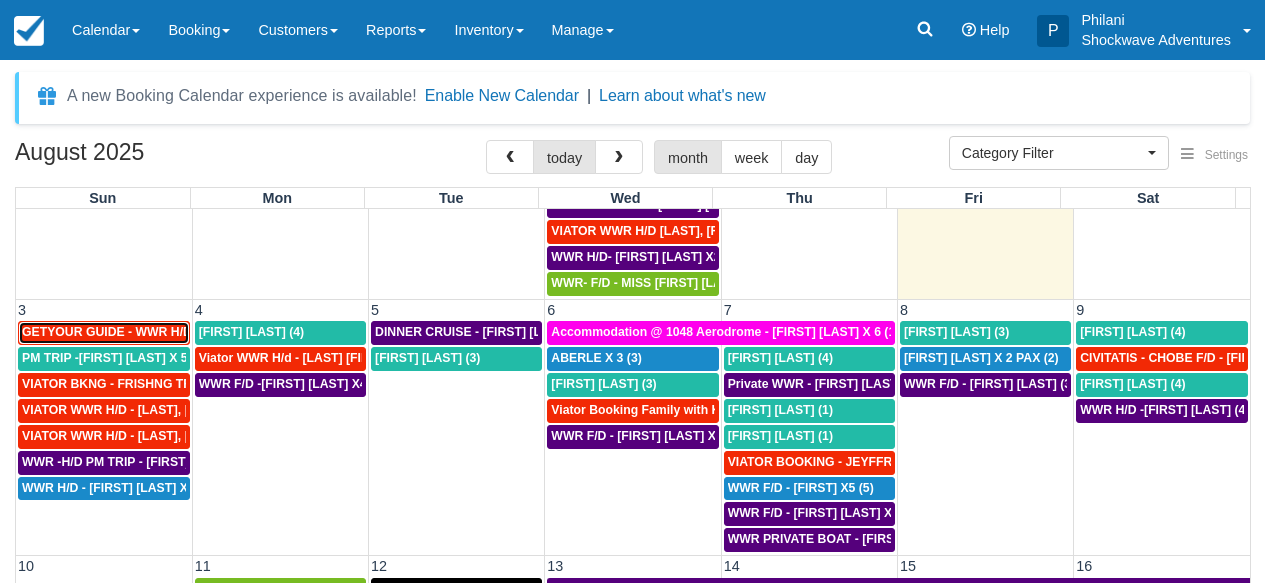 click on "GETYOUR GUIDE - WWR H/D - Jason Stoyel X 5 (8)" at bounding box center [176, 332] 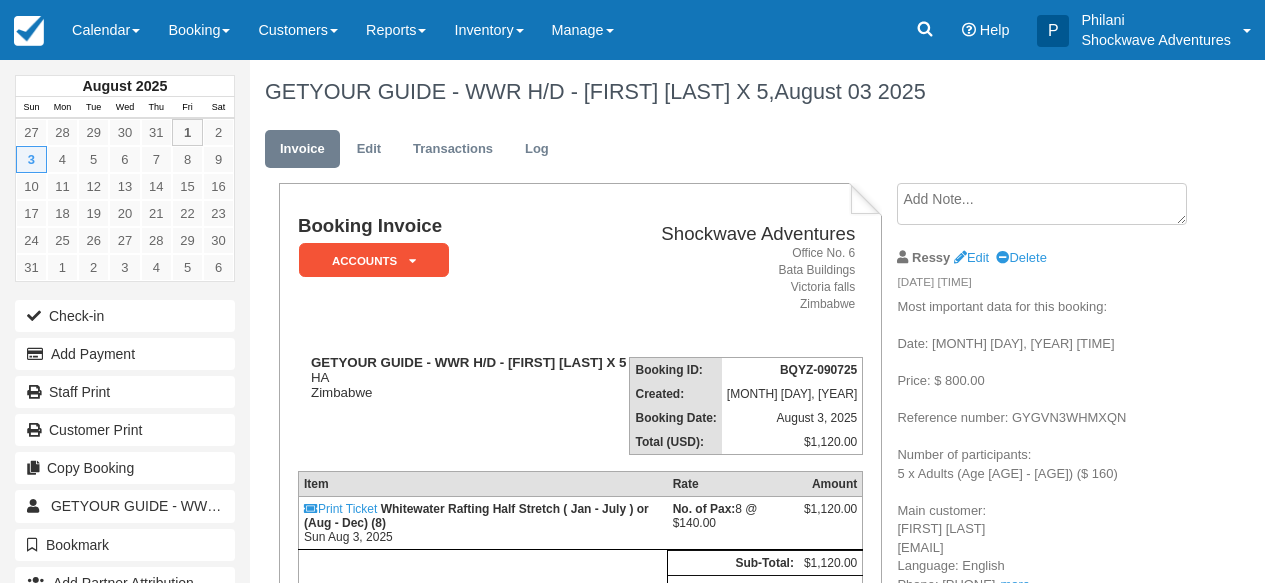 scroll, scrollTop: 0, scrollLeft: 0, axis: both 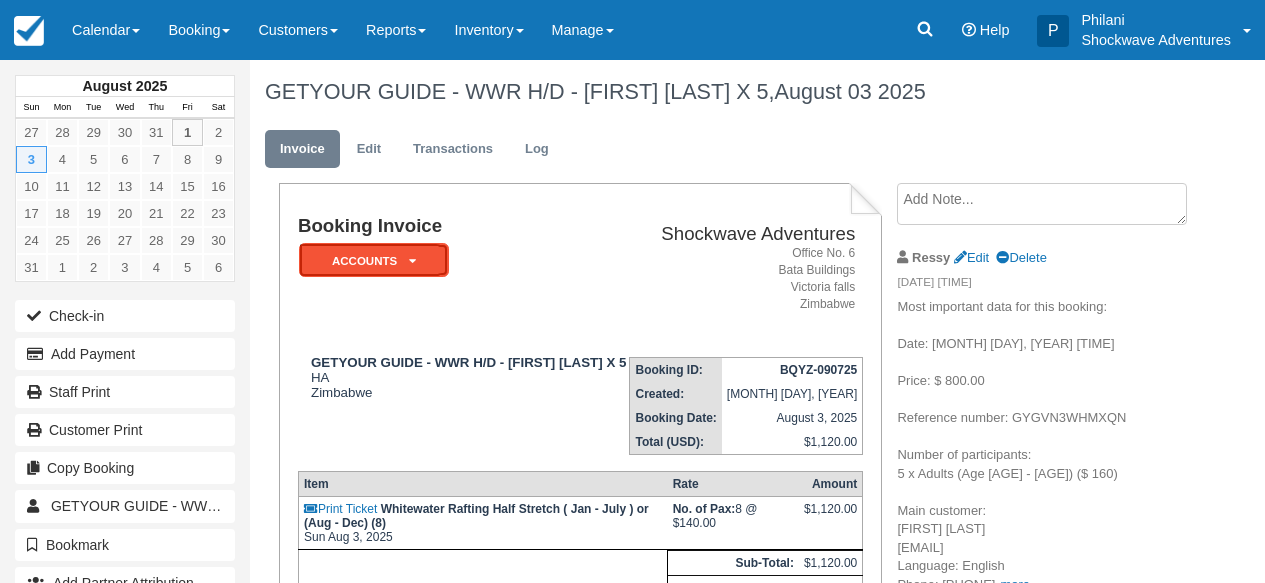 click on "ACCOUNTS" at bounding box center [374, 260] 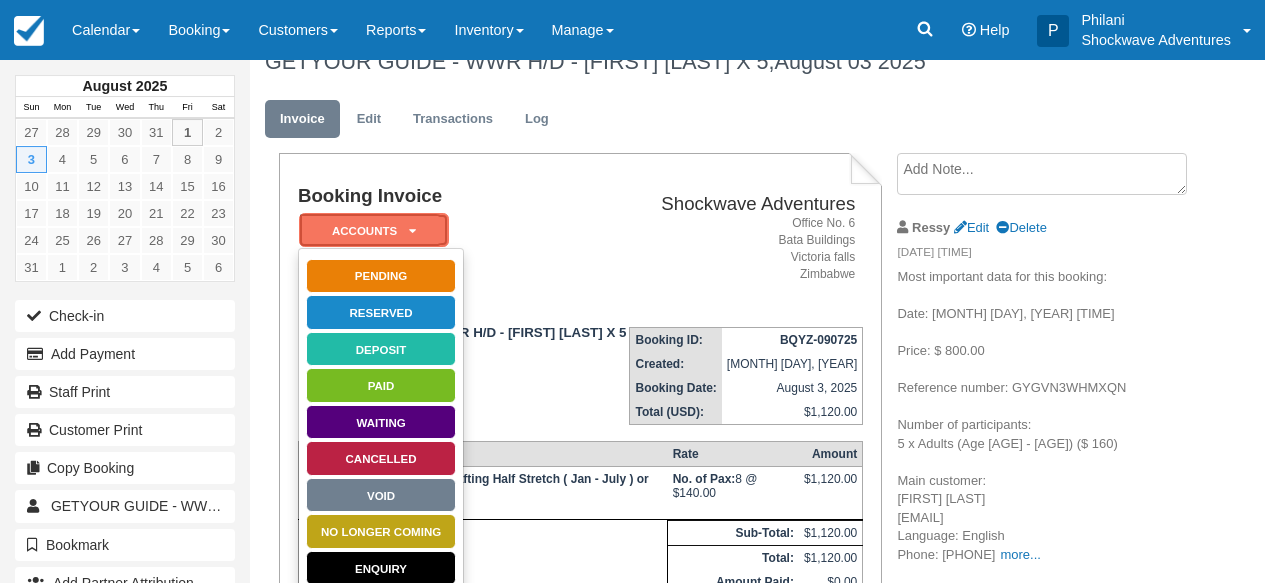 scroll, scrollTop: 32, scrollLeft: 0, axis: vertical 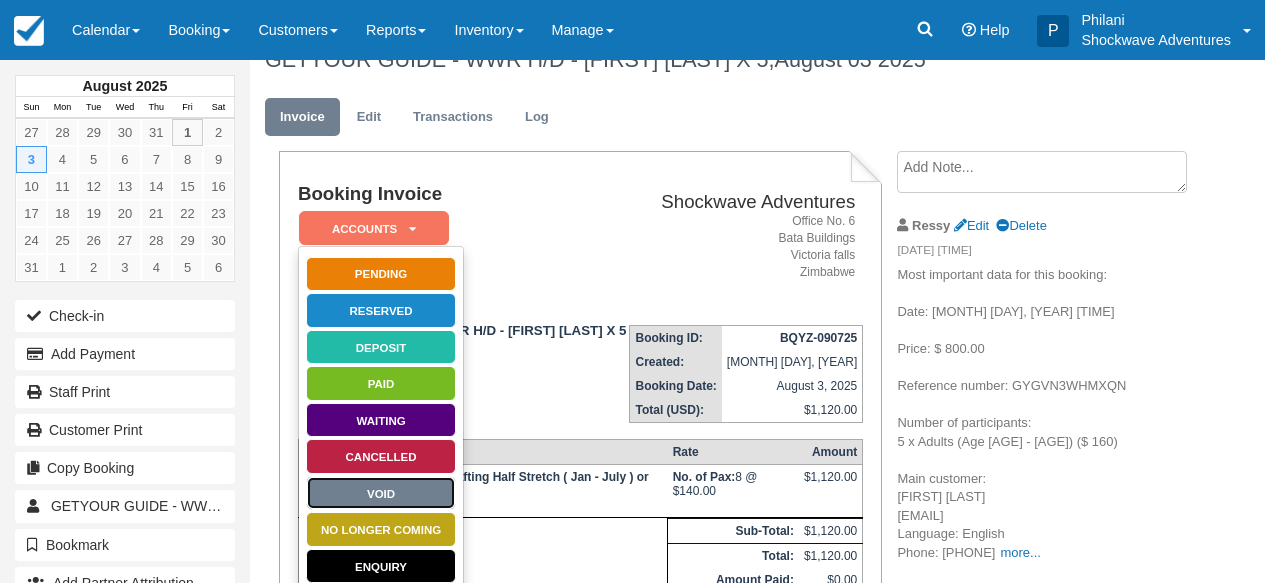 click on "Void" at bounding box center [381, 493] 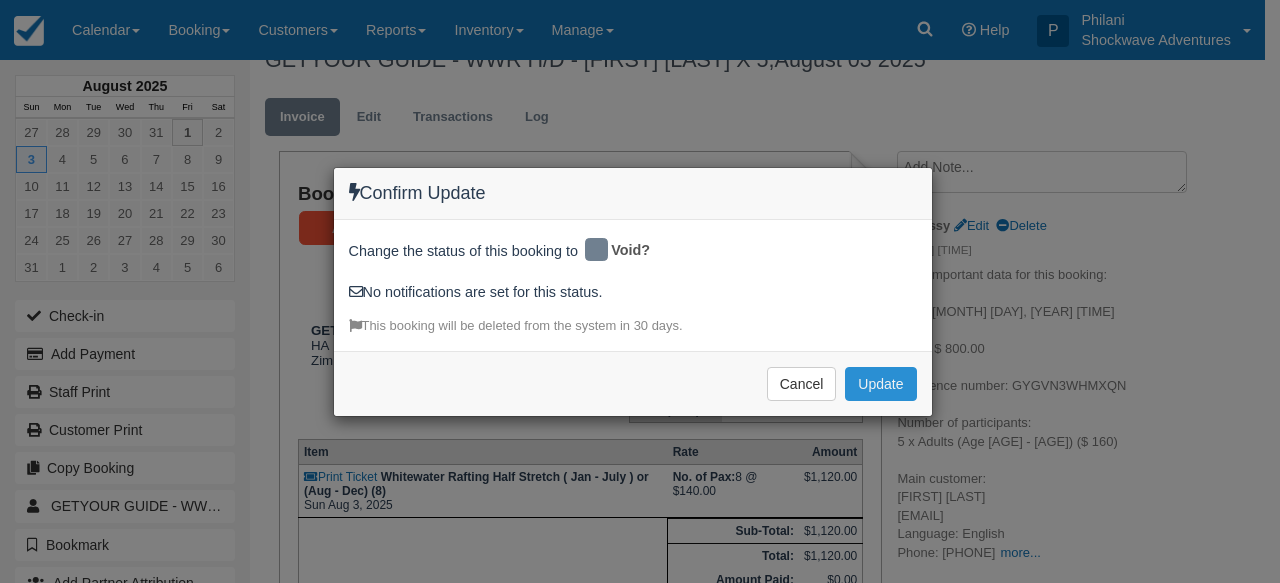 click on "Update" at bounding box center (880, 384) 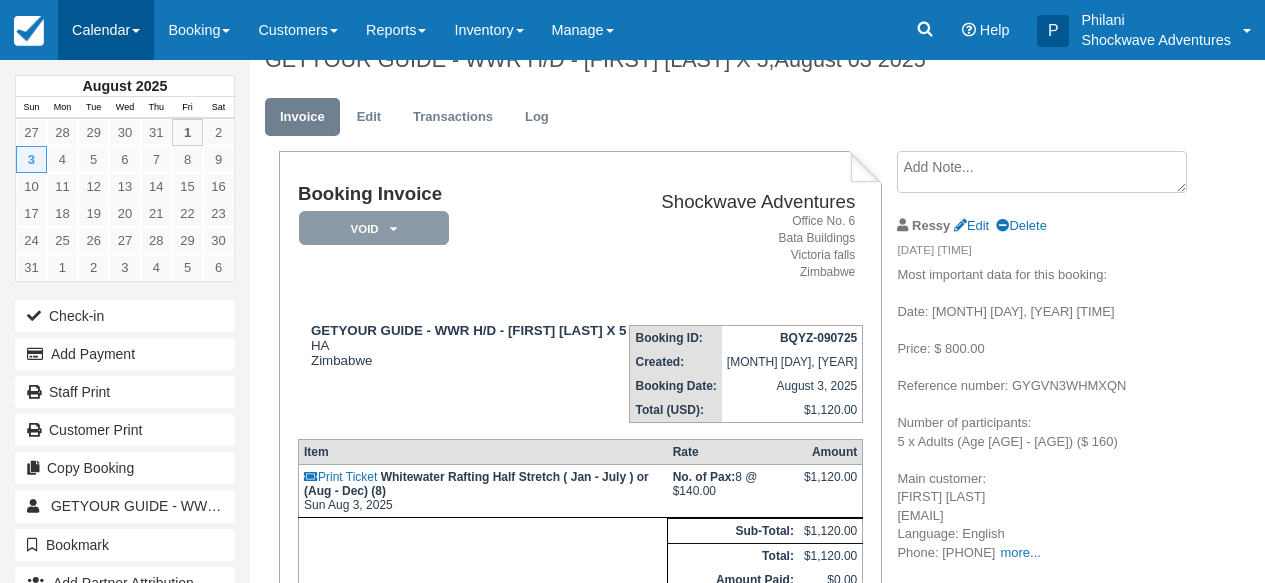 click on "Calendar" at bounding box center [106, 30] 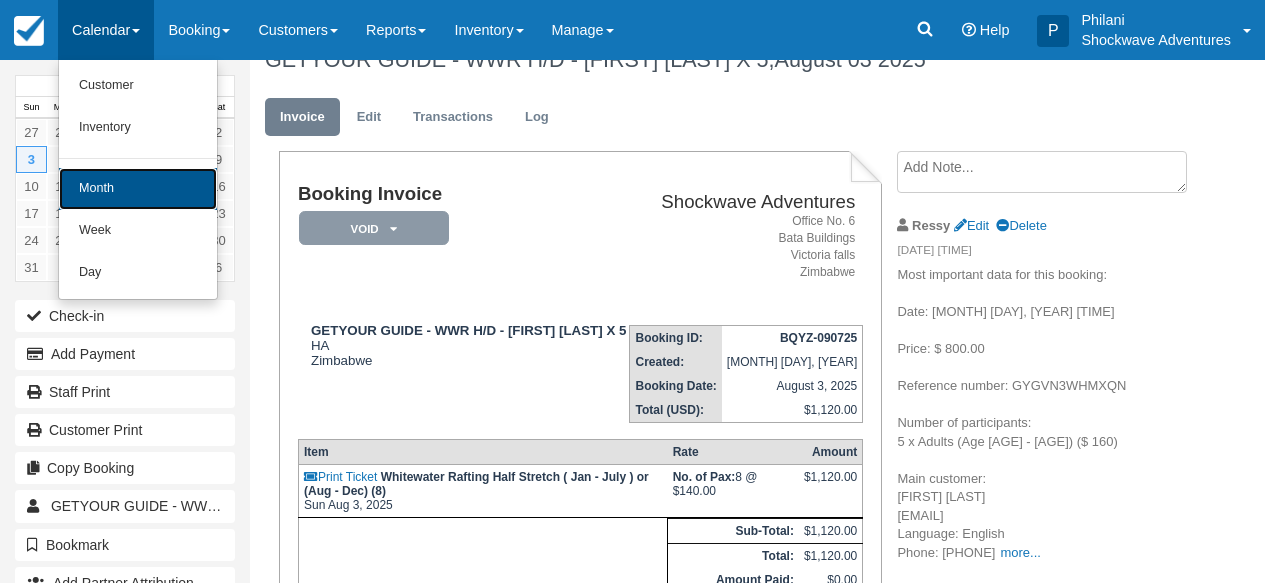 click on "Month" at bounding box center [138, 189] 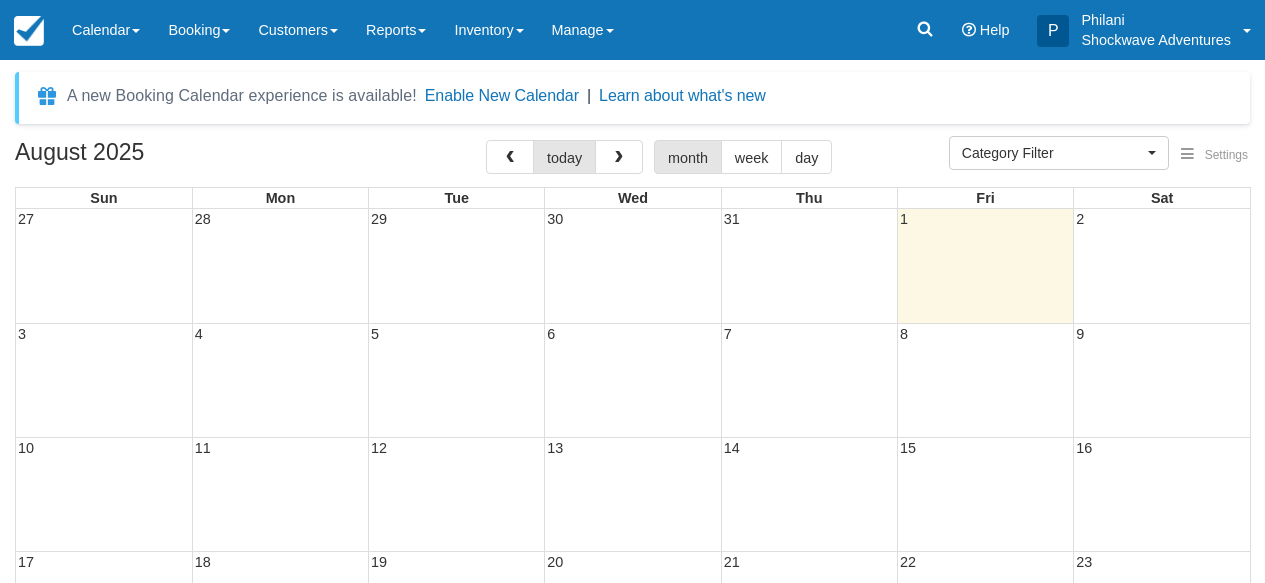 select 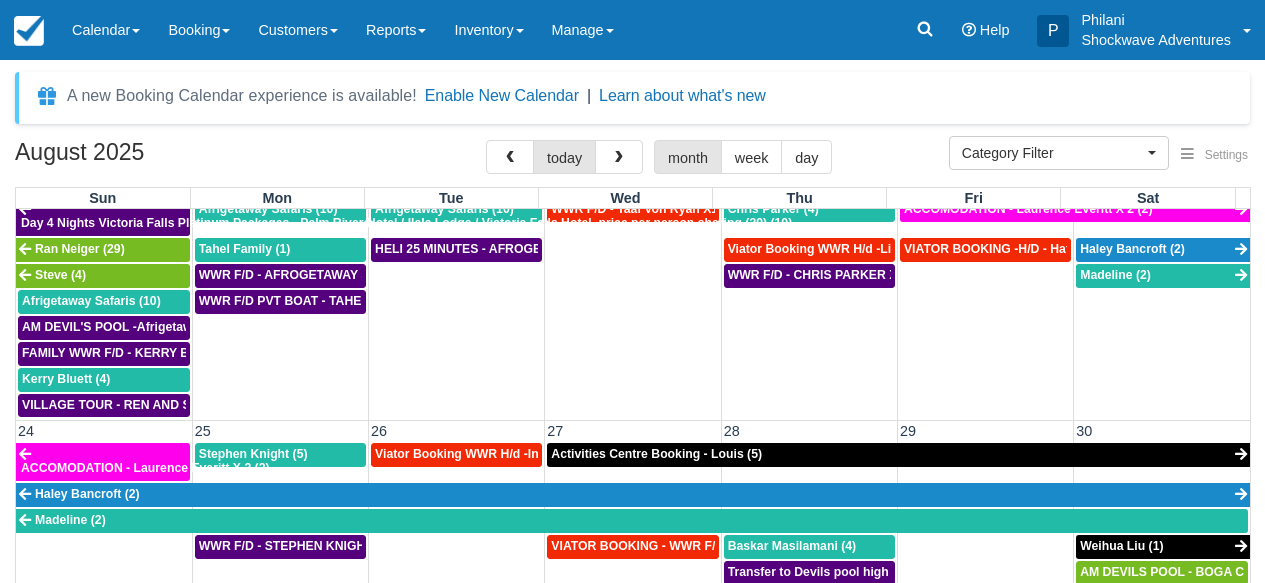 scroll, scrollTop: 952, scrollLeft: 0, axis: vertical 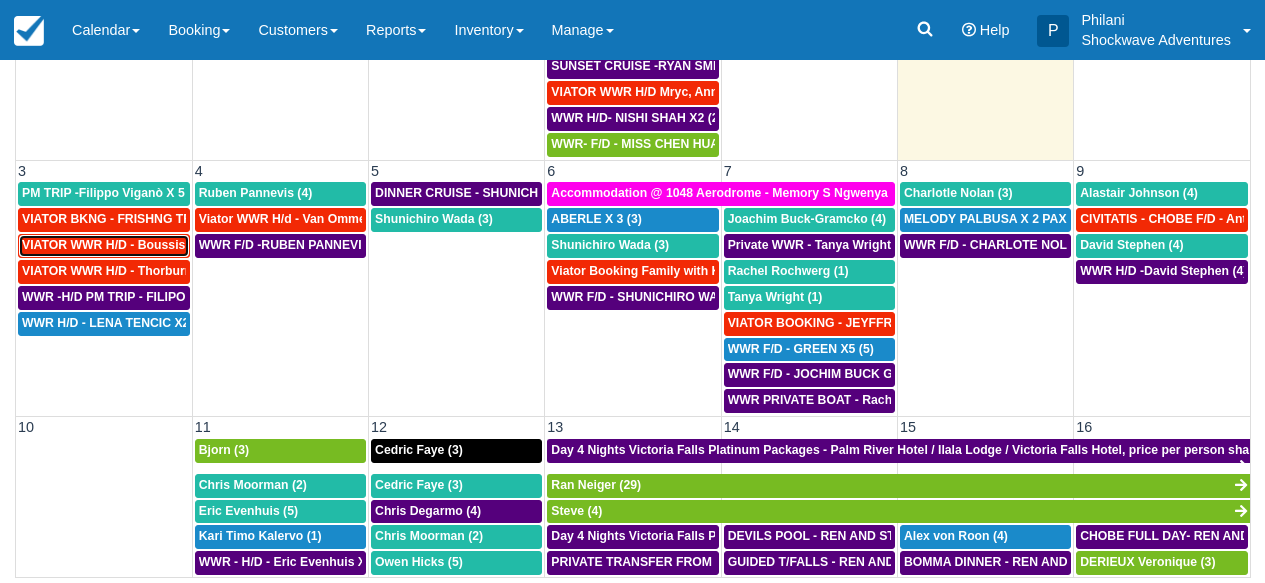 click on "VIATOR WWR H/D - Boussis, Jimmie  X 2 (2)" at bounding box center (148, 245) 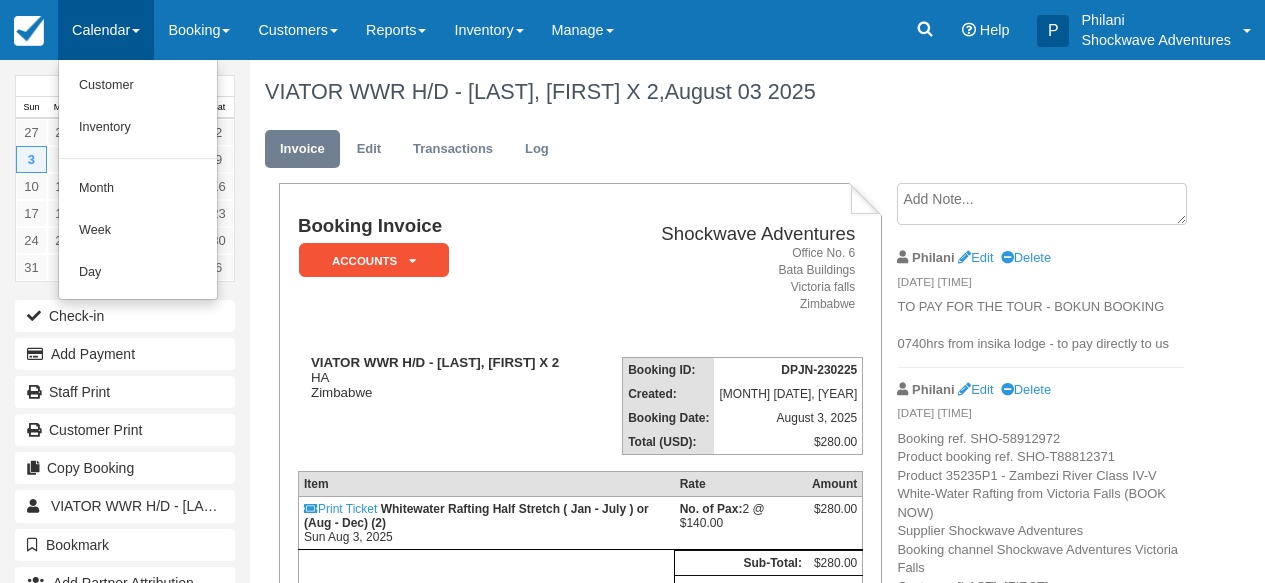 scroll, scrollTop: 0, scrollLeft: 0, axis: both 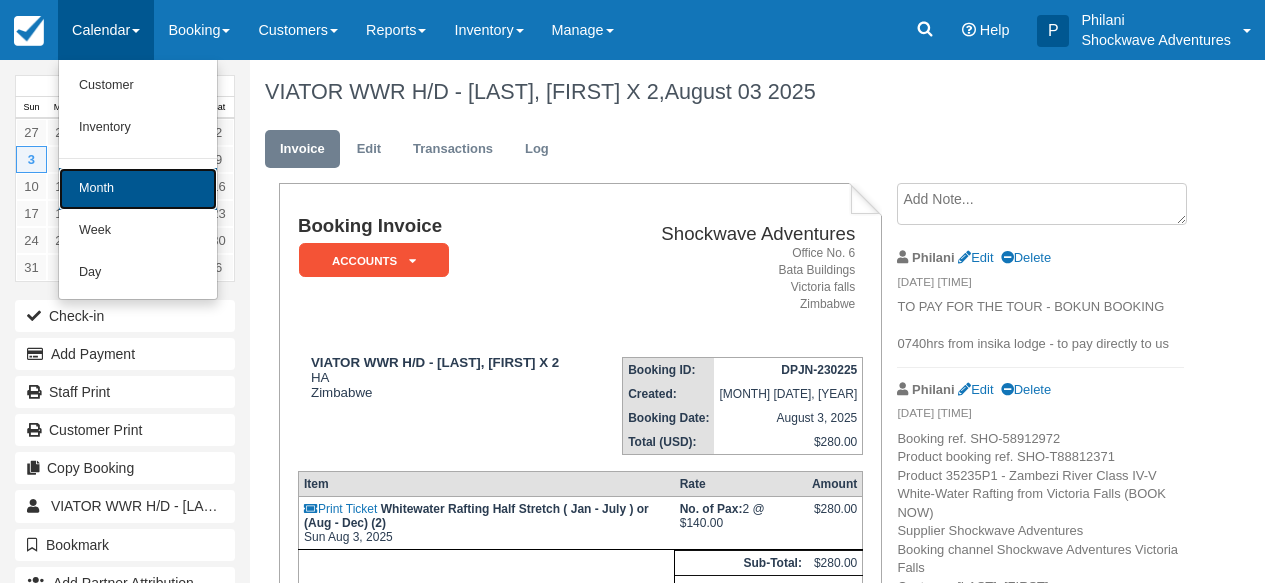 click on "Month" at bounding box center [138, 189] 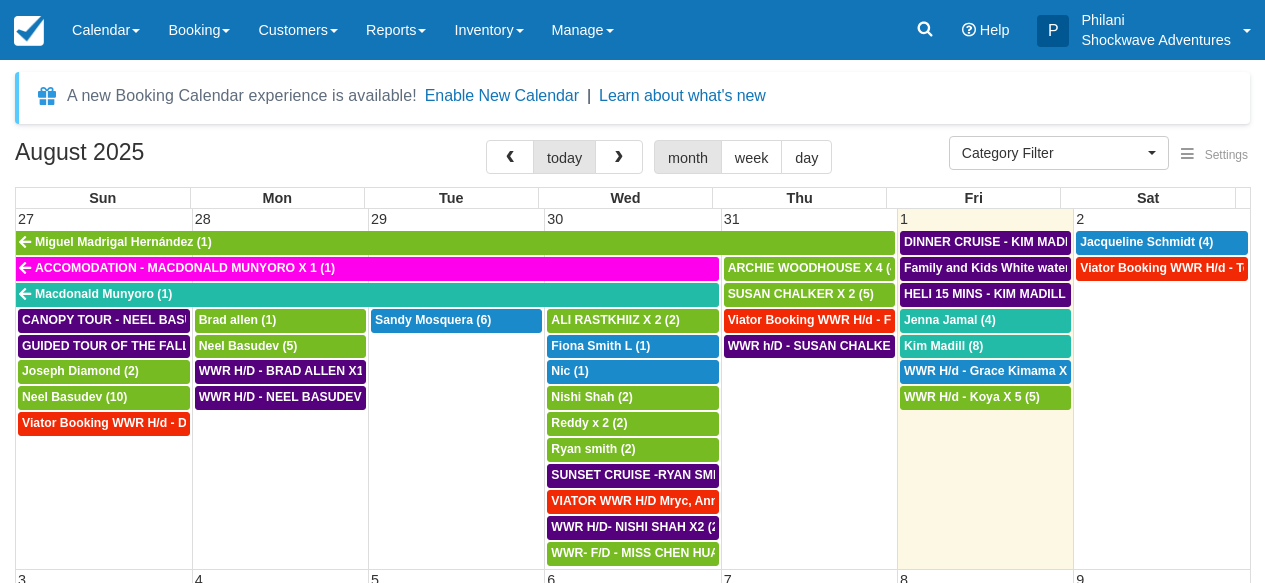 select 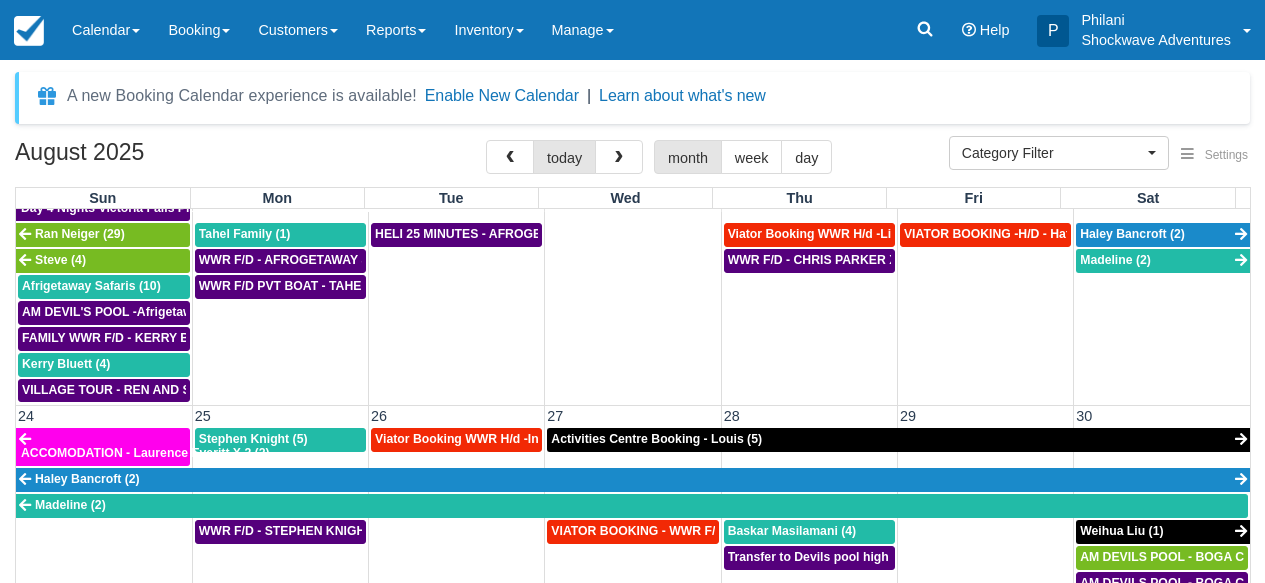 scroll, scrollTop: 952, scrollLeft: 0, axis: vertical 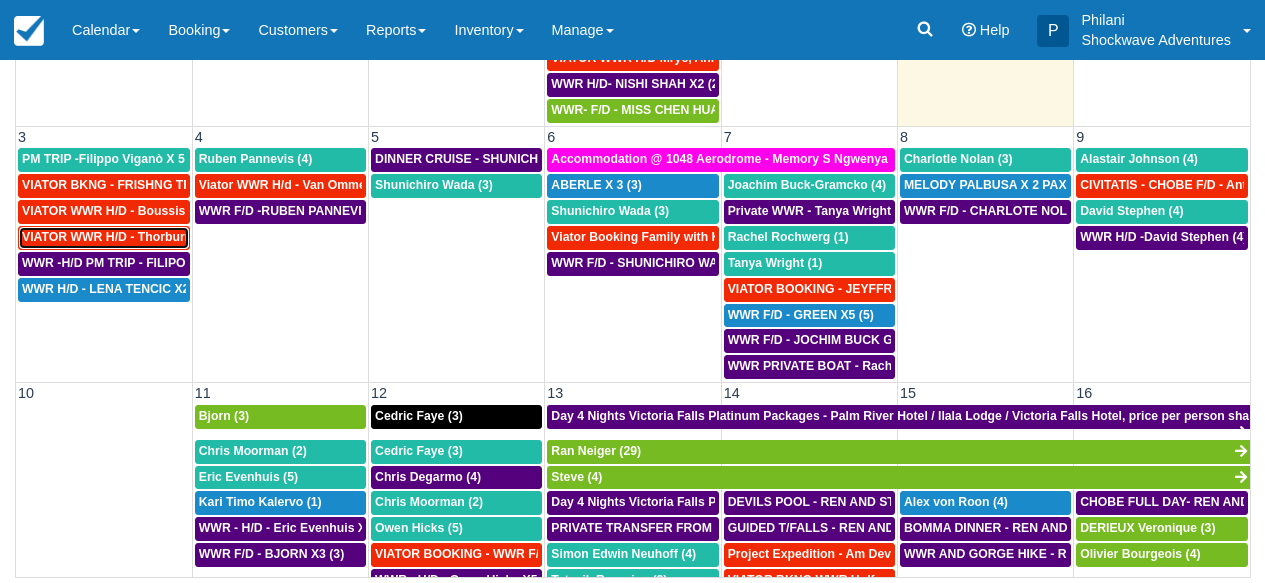 click on "VIATOR WWR H/D - Thorburn, Carolyn X 2 (2)" at bounding box center (153, 237) 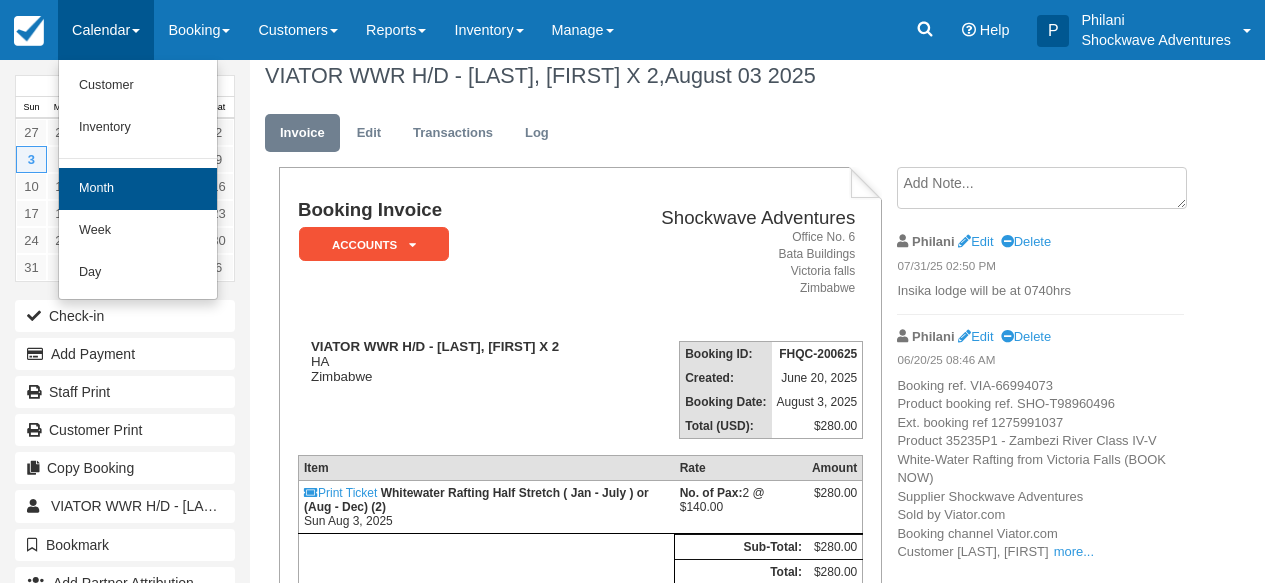 scroll, scrollTop: 16, scrollLeft: 0, axis: vertical 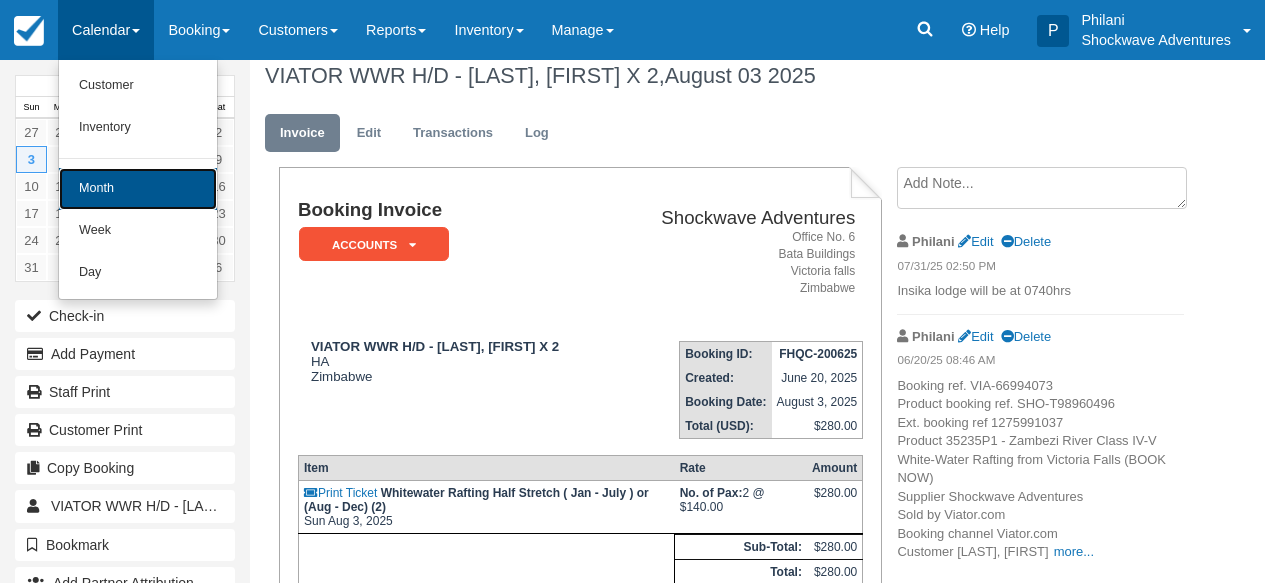 click on "Month" at bounding box center [138, 189] 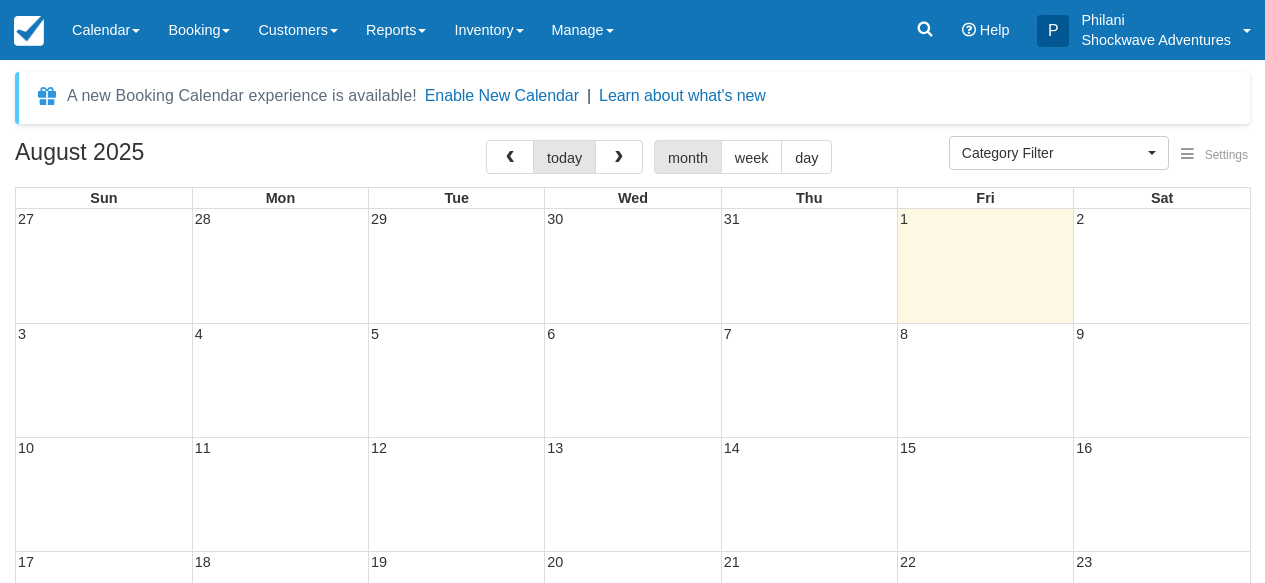 select 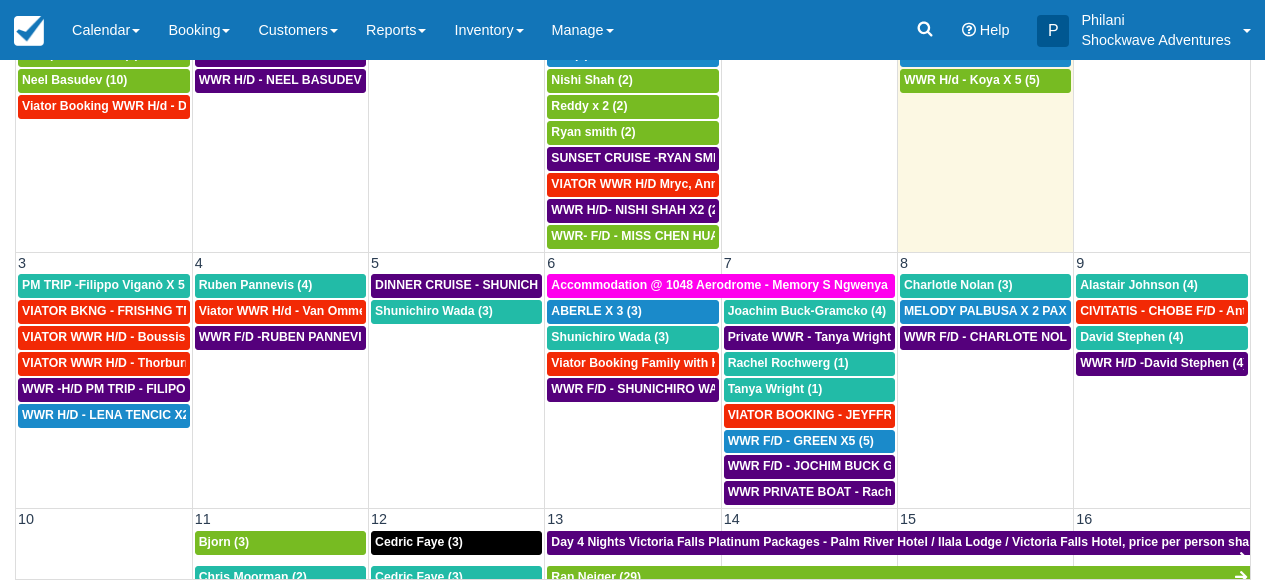 scroll, scrollTop: 47, scrollLeft: 0, axis: vertical 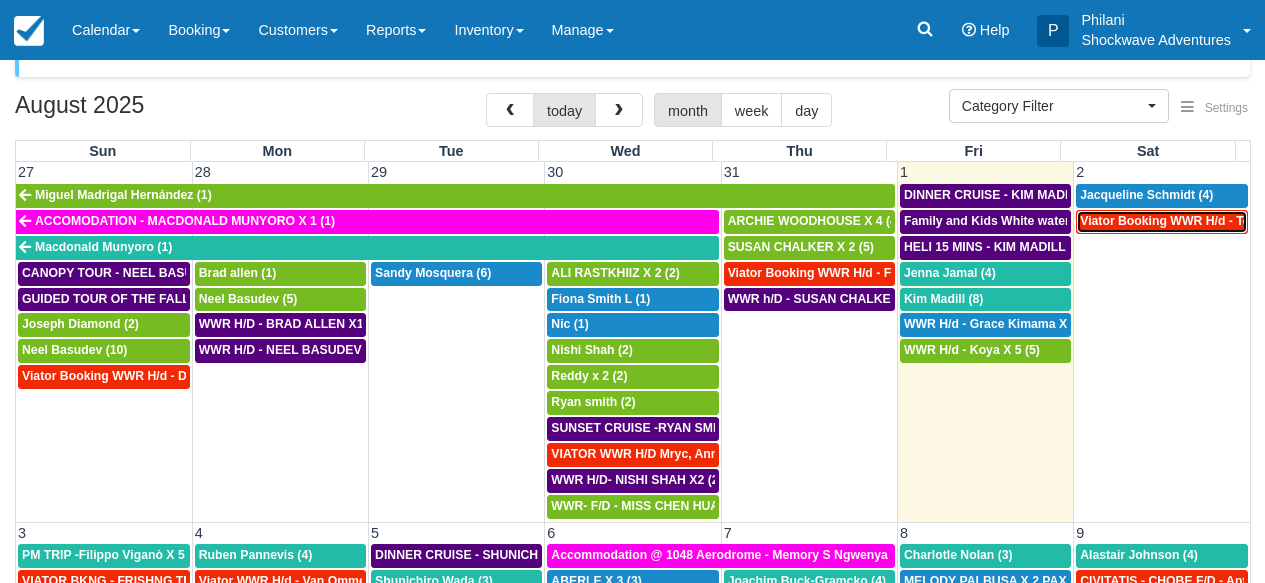 click on "Viator Booking WWR H/d - Teuscher, Craig  X 4 (4)" at bounding box center (1223, 221) 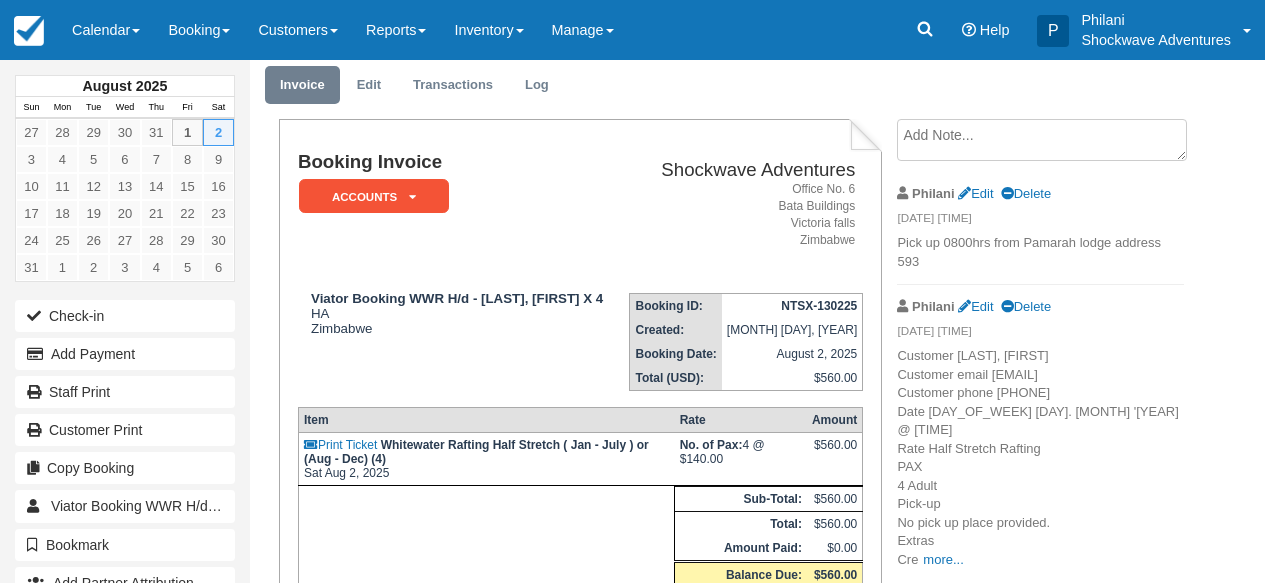 scroll, scrollTop: 96, scrollLeft: 0, axis: vertical 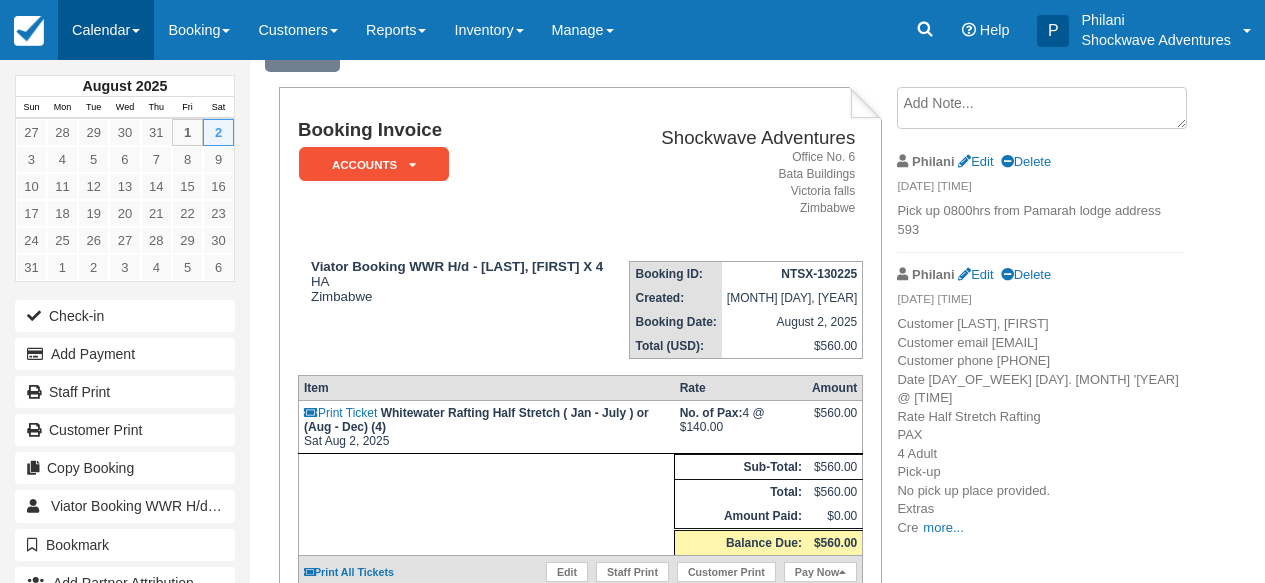 click on "Calendar" at bounding box center (106, 30) 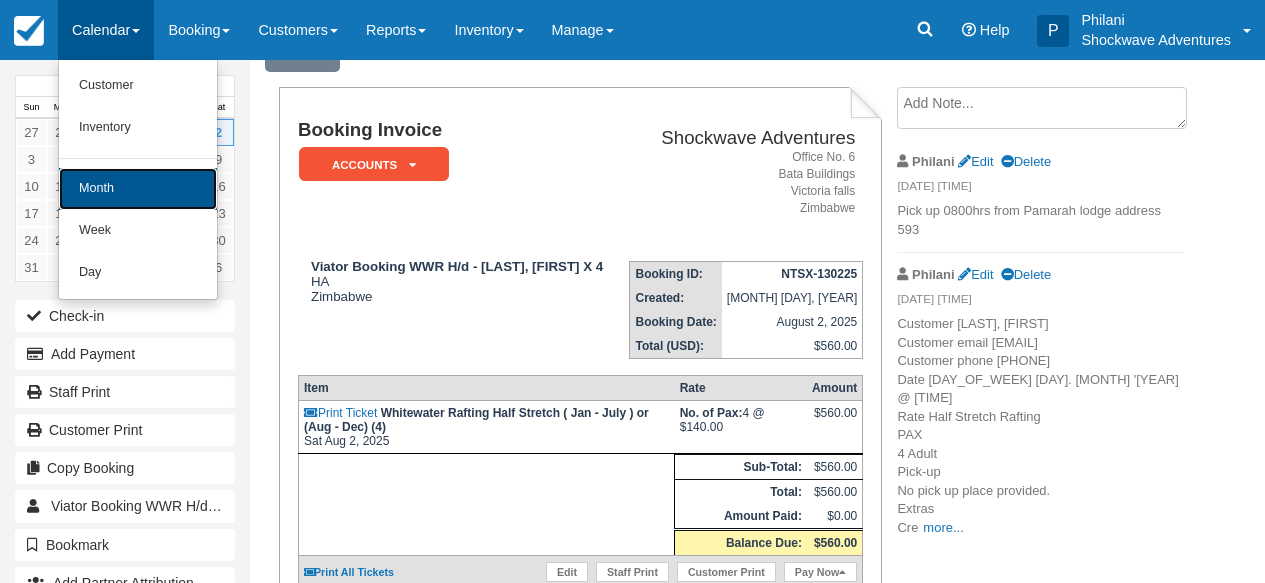 click on "Month" at bounding box center [138, 189] 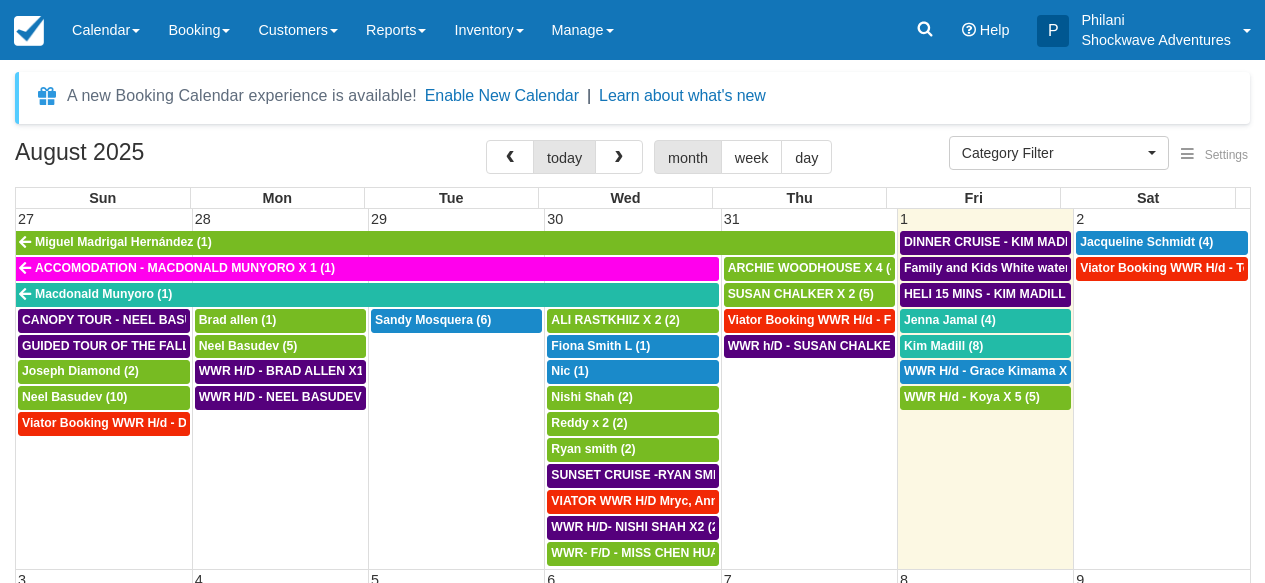 select 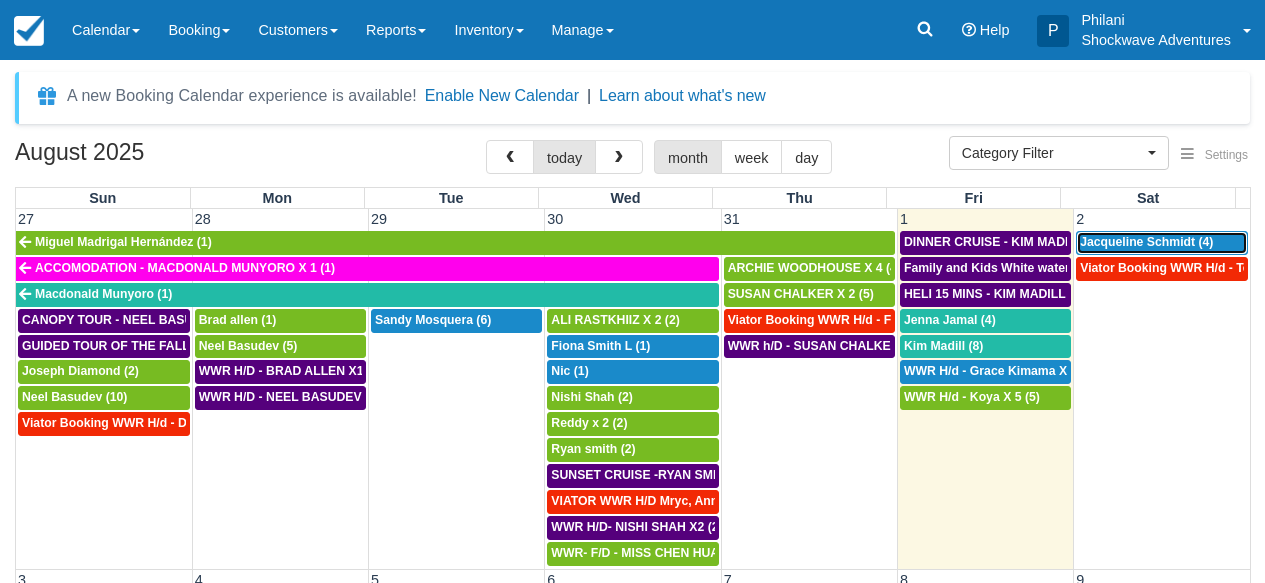 click on "Jacqueline Schmidt (4)" at bounding box center [1146, 242] 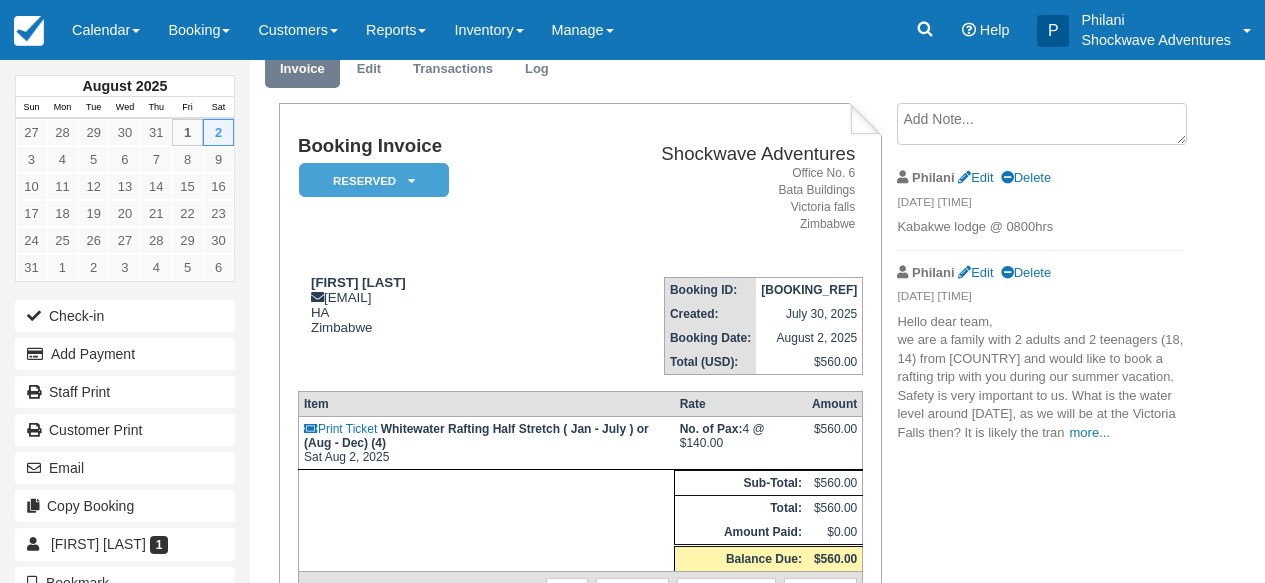 scroll, scrollTop: 80, scrollLeft: 0, axis: vertical 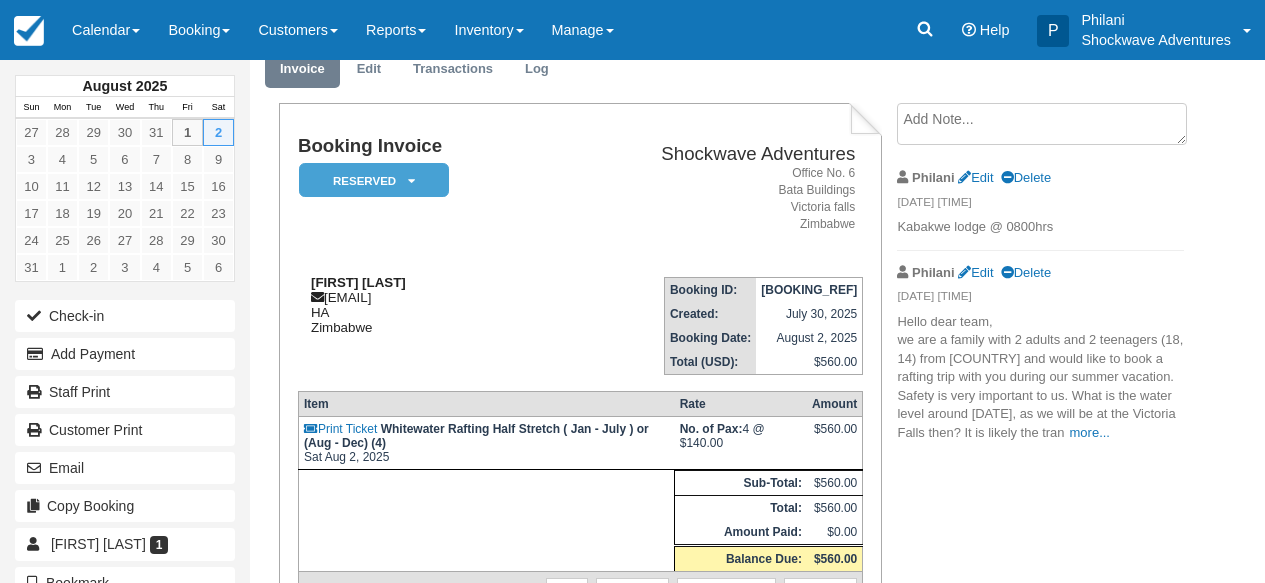 drag, startPoint x: 329, startPoint y: 299, endPoint x: 502, endPoint y: 302, distance: 173.02602 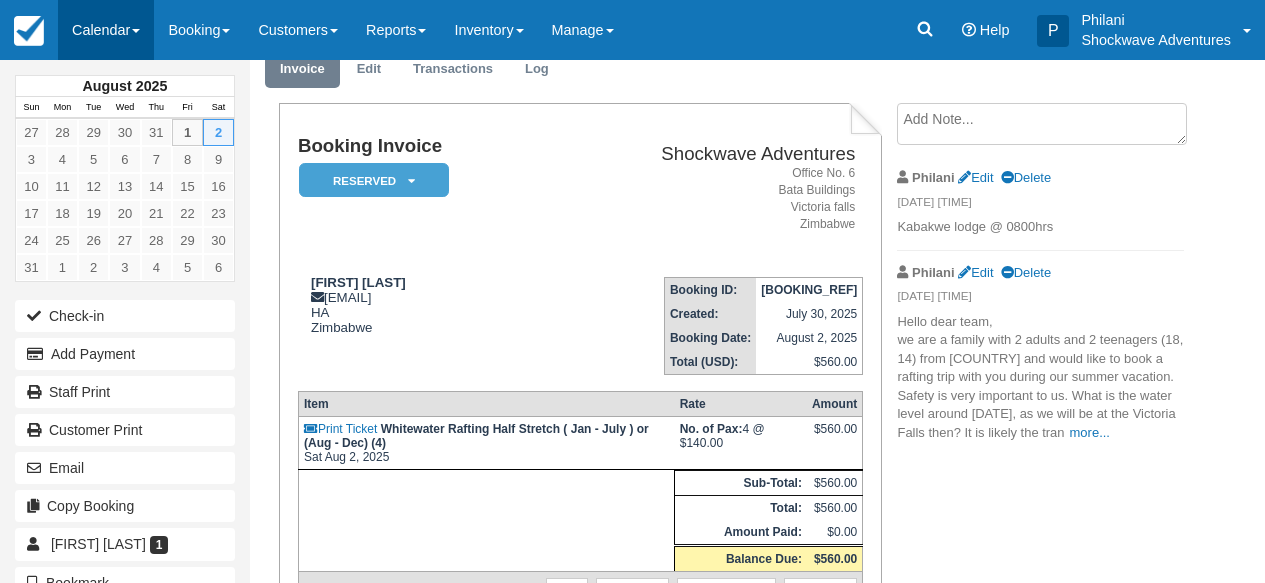click on "Calendar" at bounding box center (106, 30) 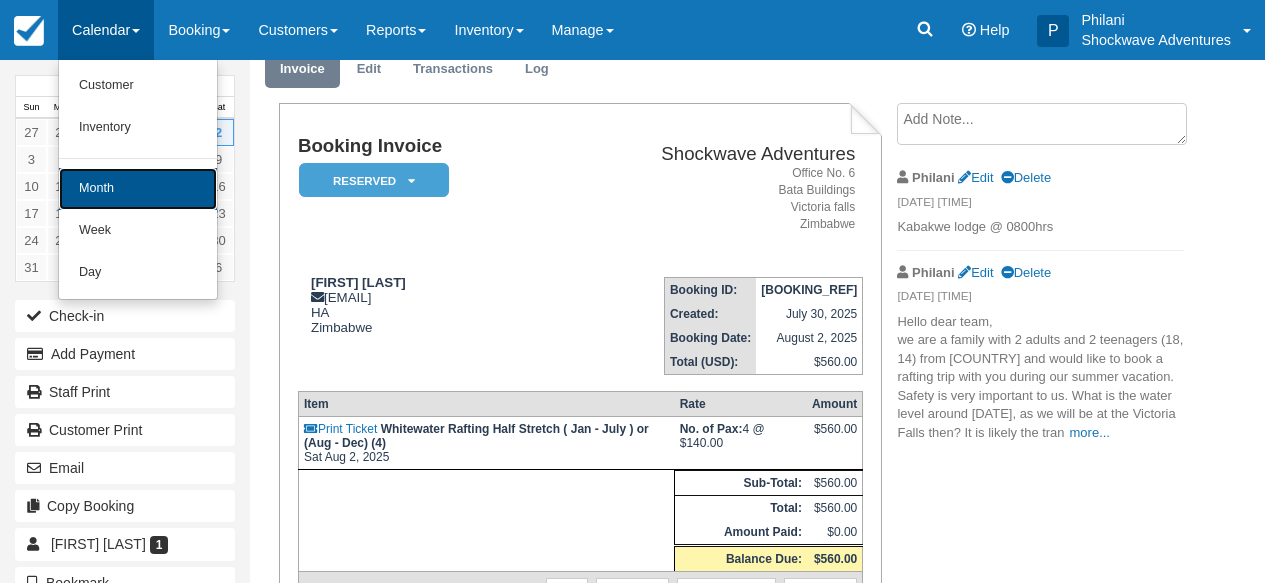 click on "Month" at bounding box center [138, 189] 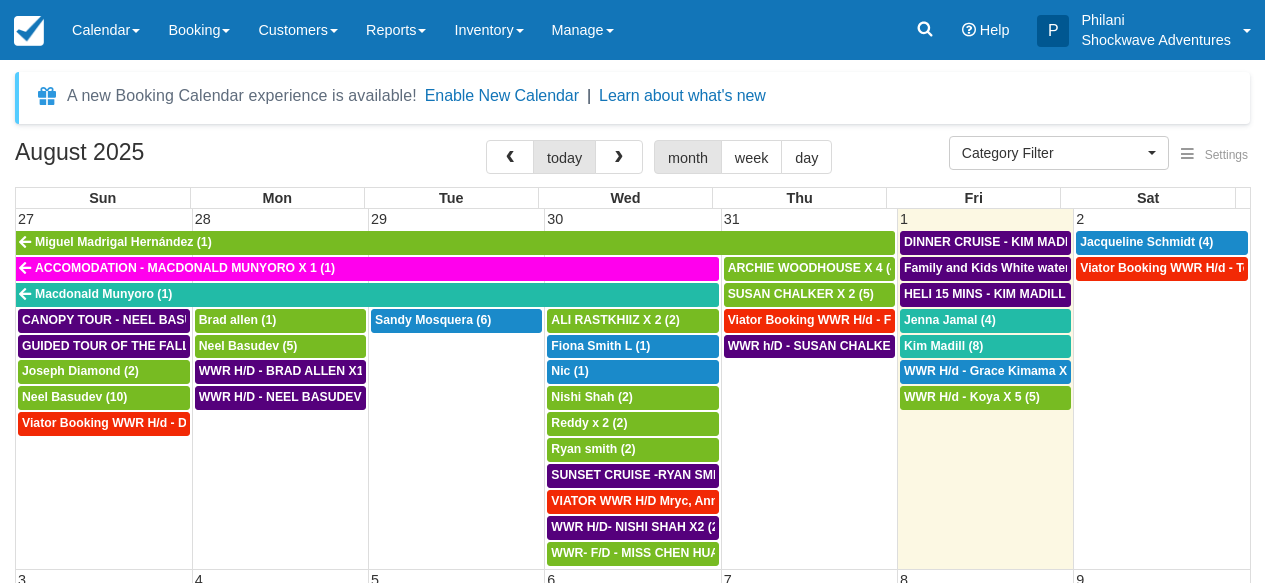 select 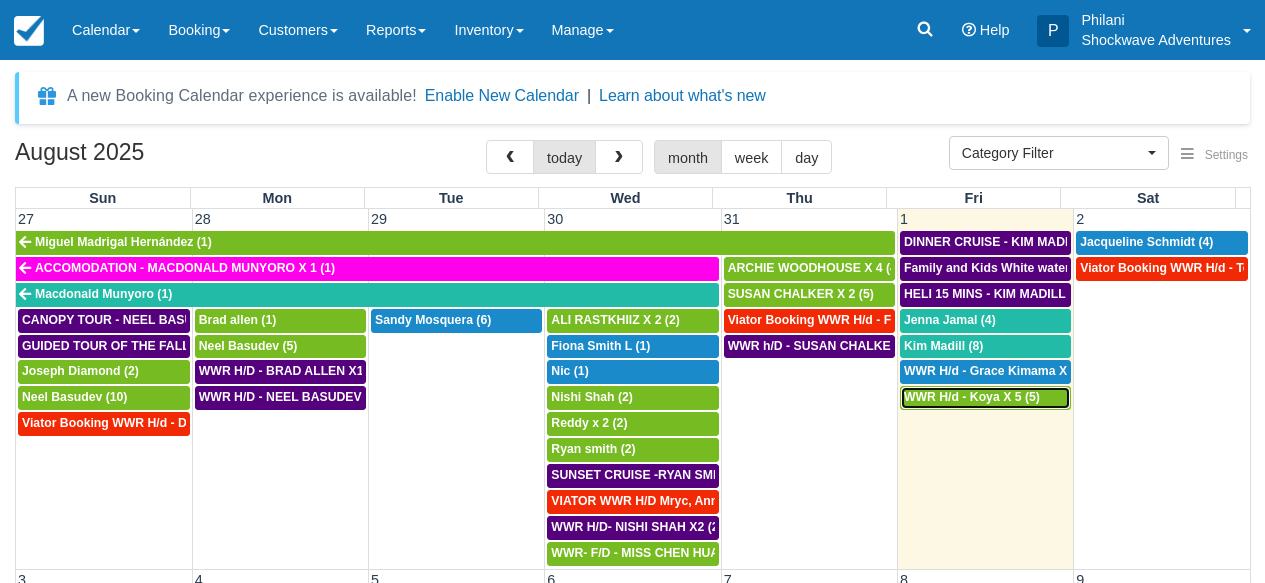 click on "WWR H/d - Koya X 5 (5)" at bounding box center [972, 397] 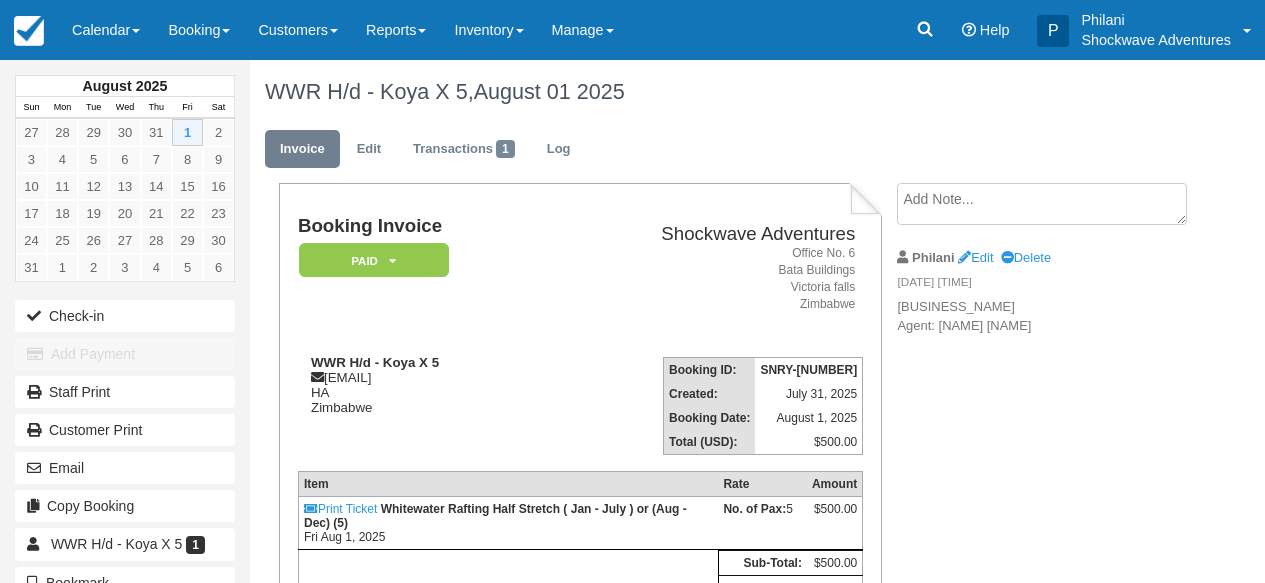 scroll, scrollTop: 0, scrollLeft: 0, axis: both 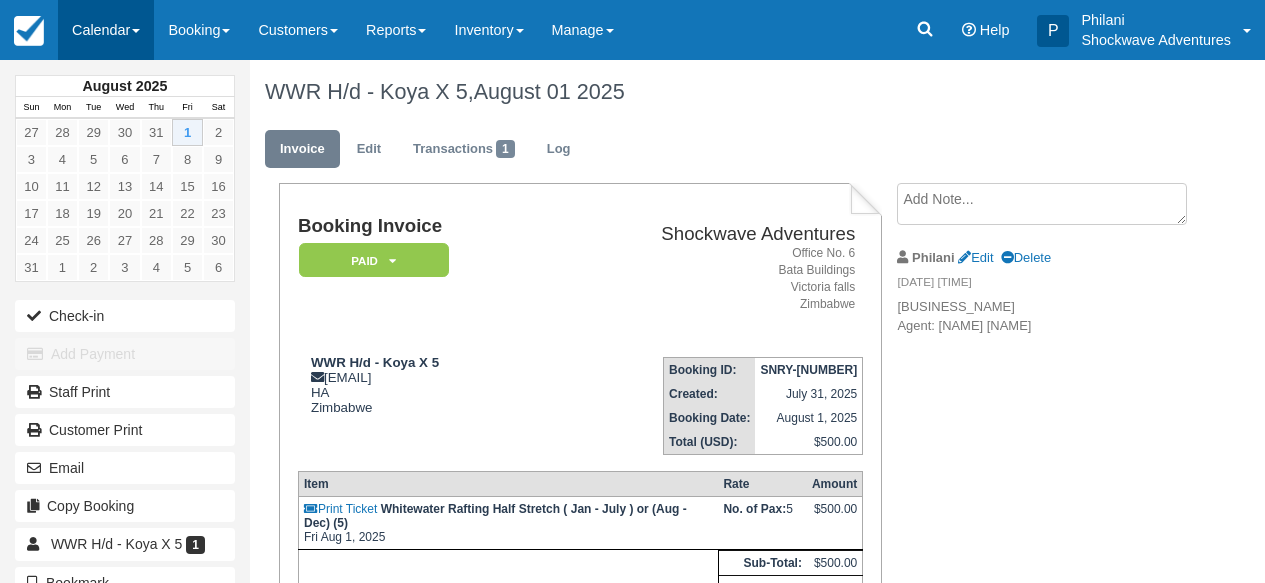 click on "Calendar" at bounding box center (106, 30) 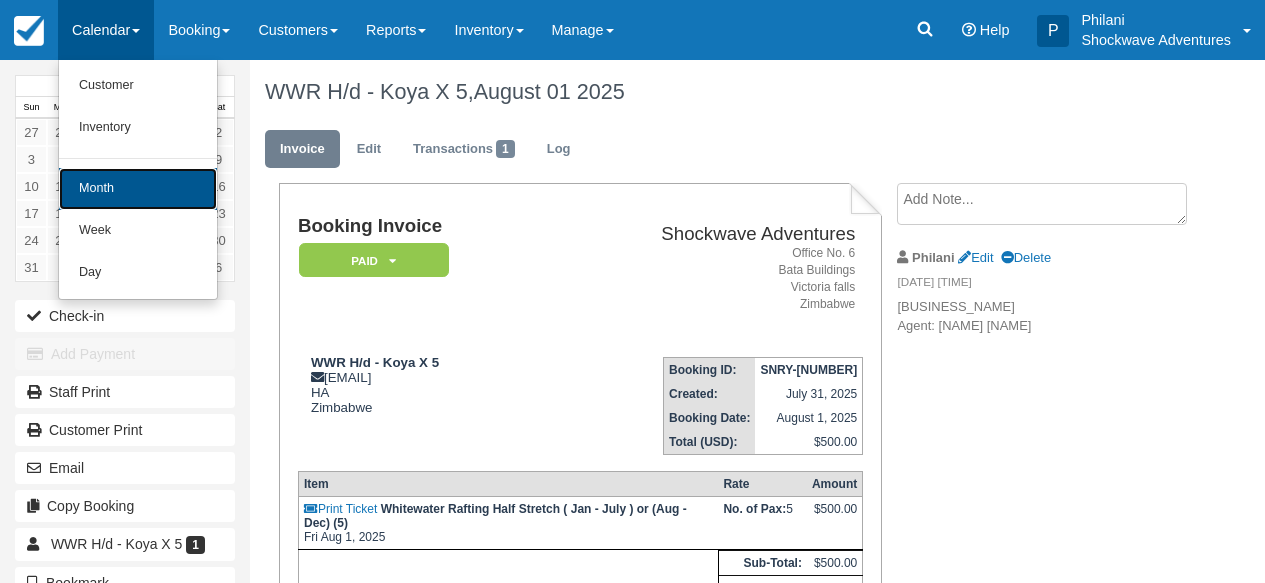 click on "Month" at bounding box center (138, 189) 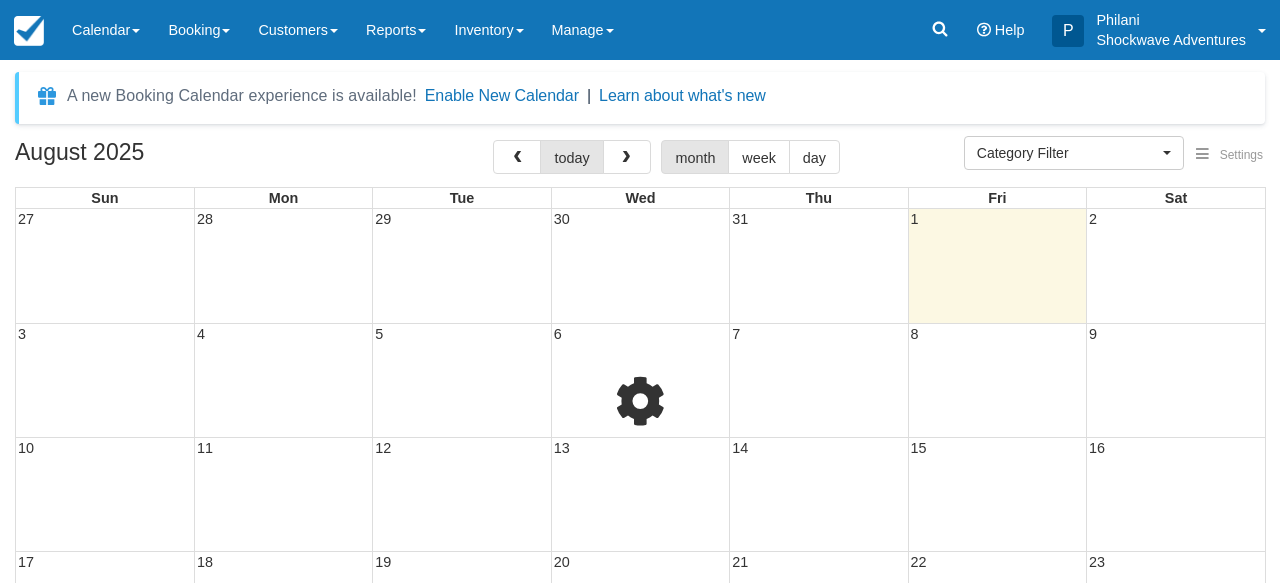 select 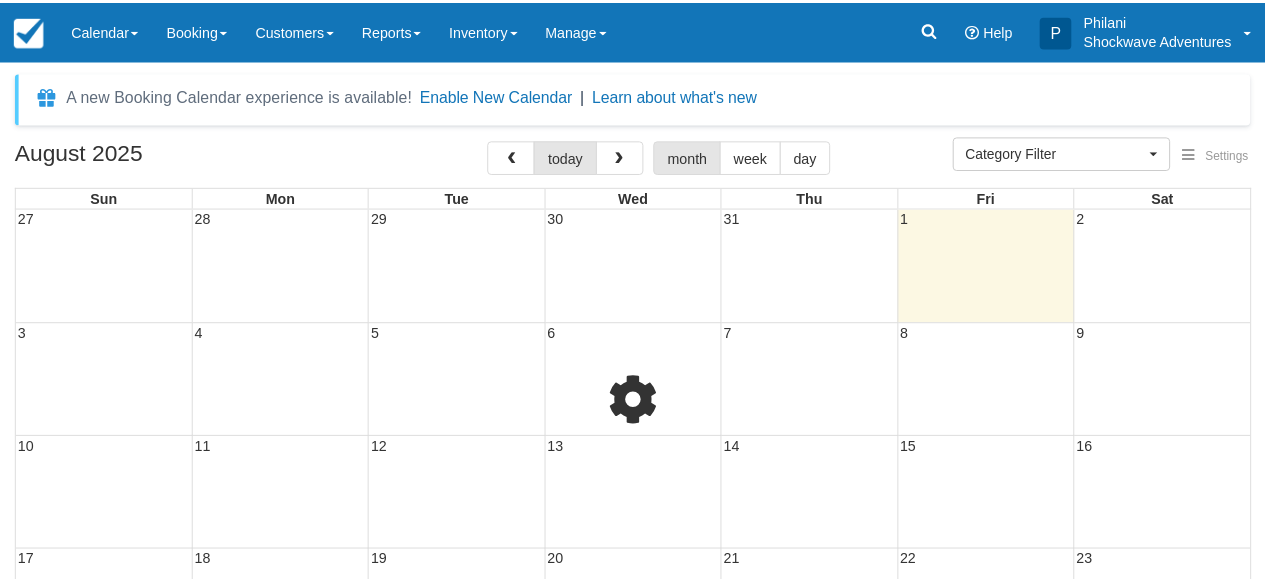 scroll, scrollTop: 0, scrollLeft: 0, axis: both 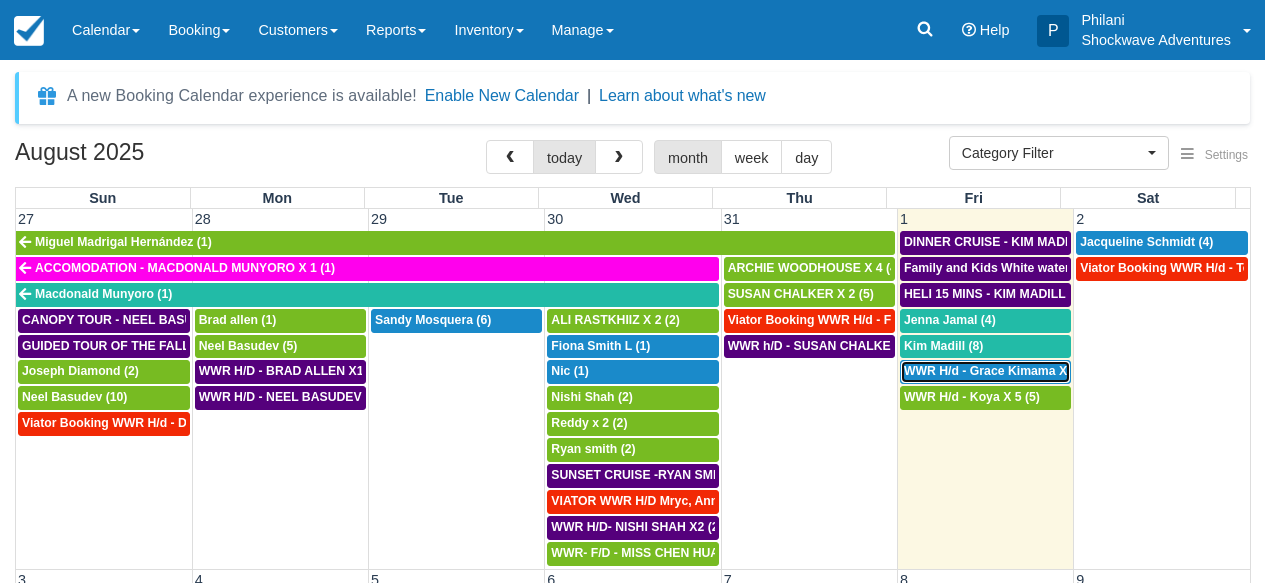 click on "WWR H/d - Grace Kimama X2 (2)" at bounding box center (998, 371) 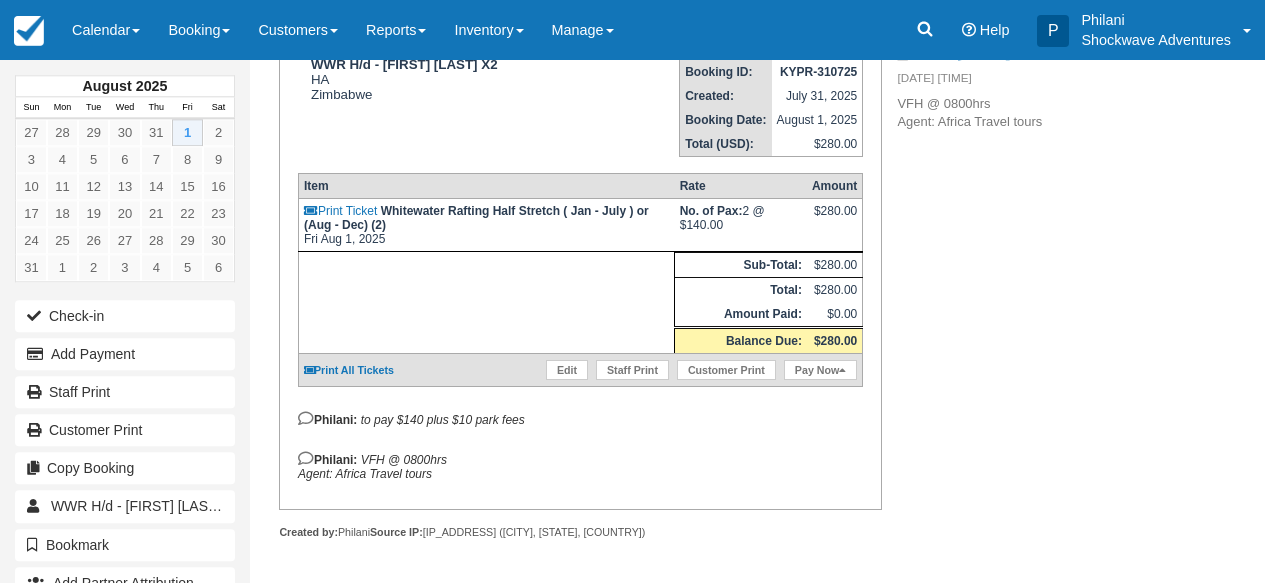 scroll, scrollTop: 322, scrollLeft: 0, axis: vertical 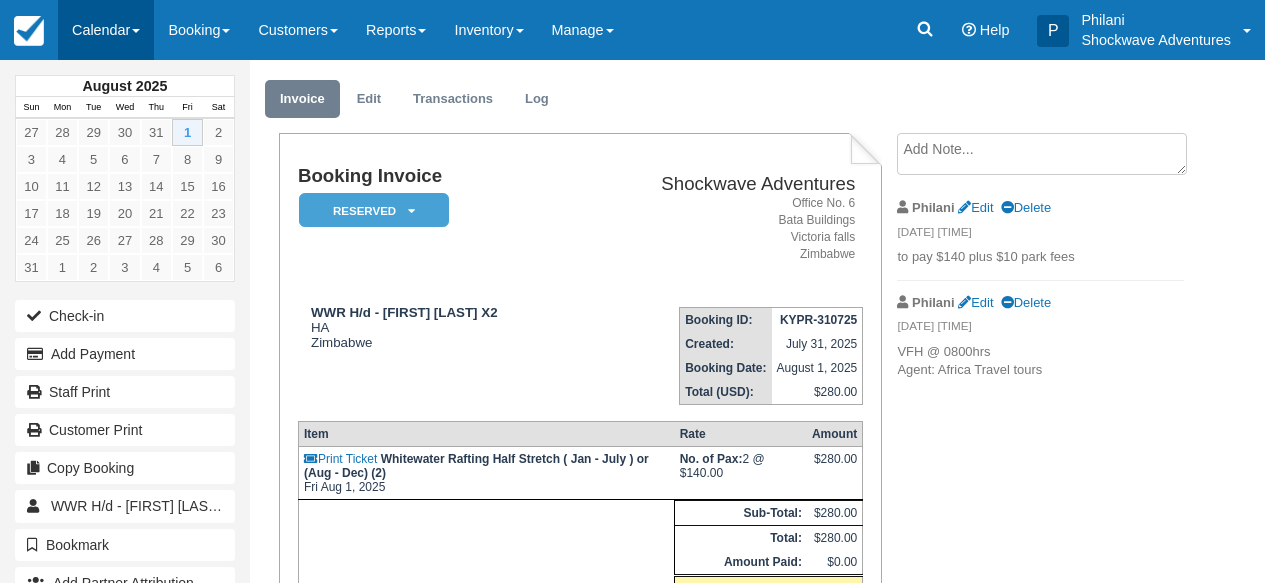 click on "Calendar" at bounding box center (106, 30) 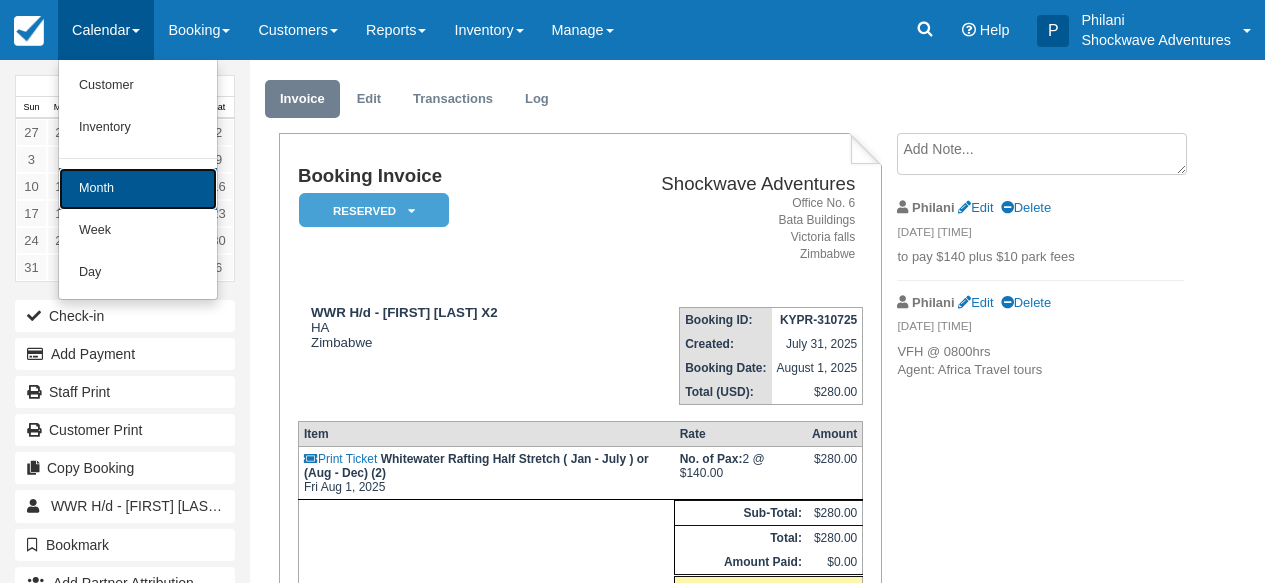 click on "Month" at bounding box center (138, 189) 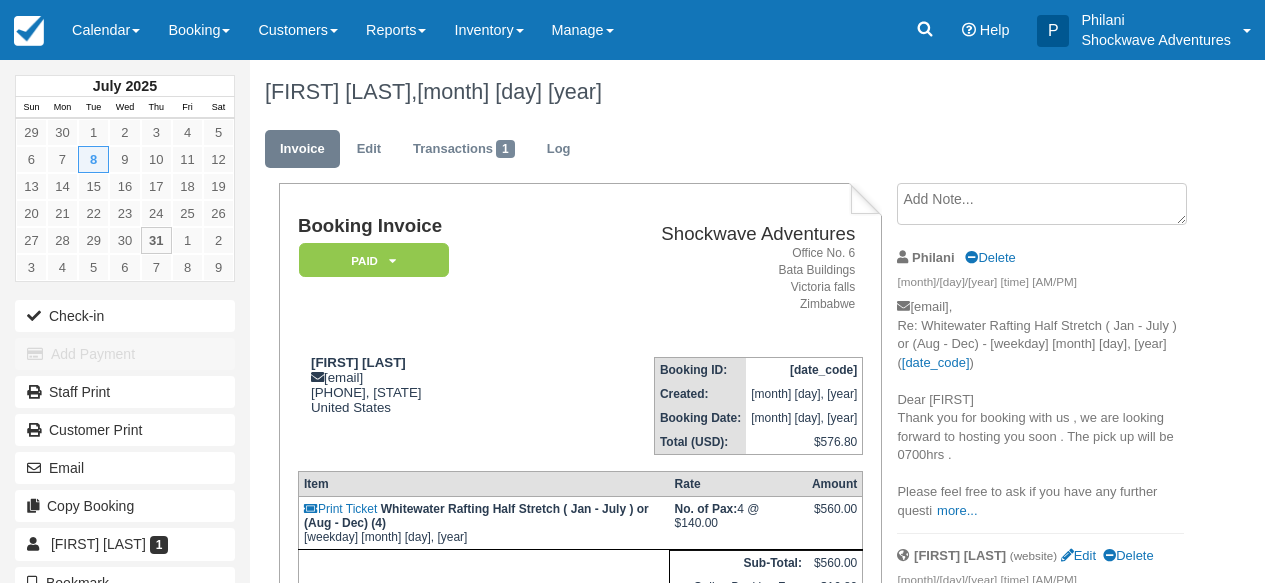scroll, scrollTop: 48, scrollLeft: 0, axis: vertical 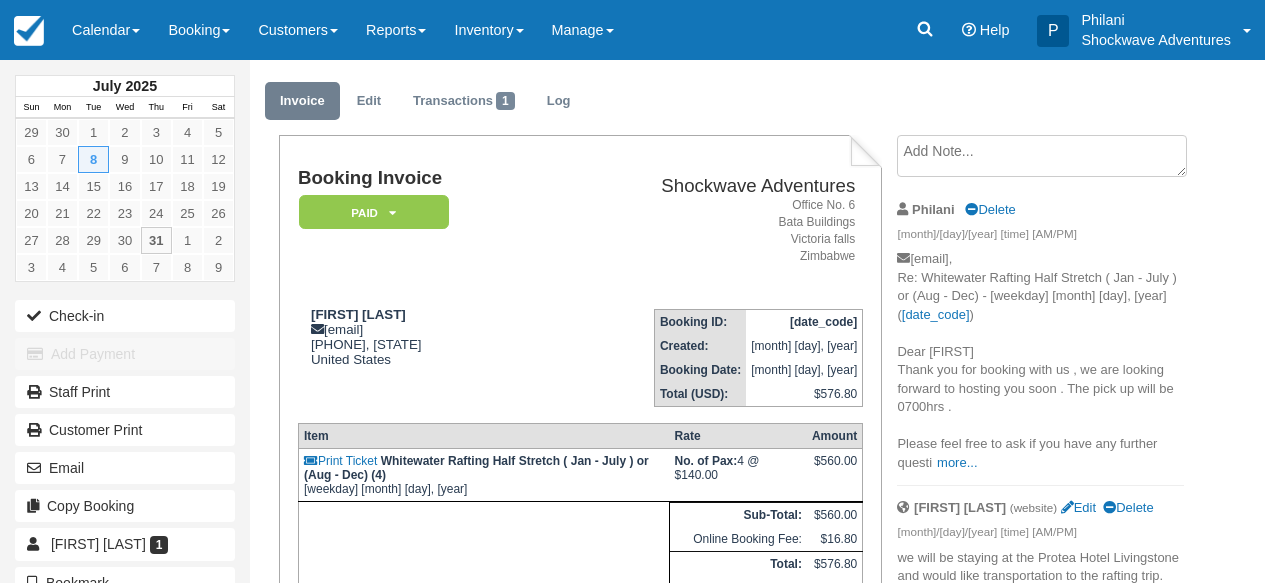 drag, startPoint x: 130, startPoint y: 34, endPoint x: 151, endPoint y: 124, distance: 92.417534 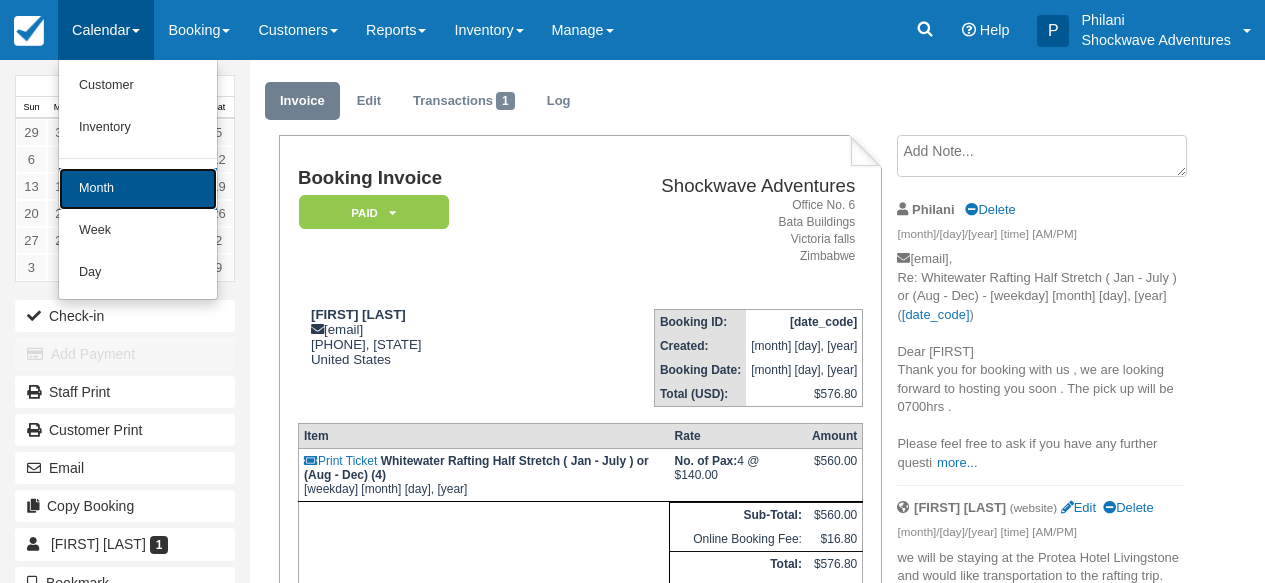 click on "Month" at bounding box center (138, 189) 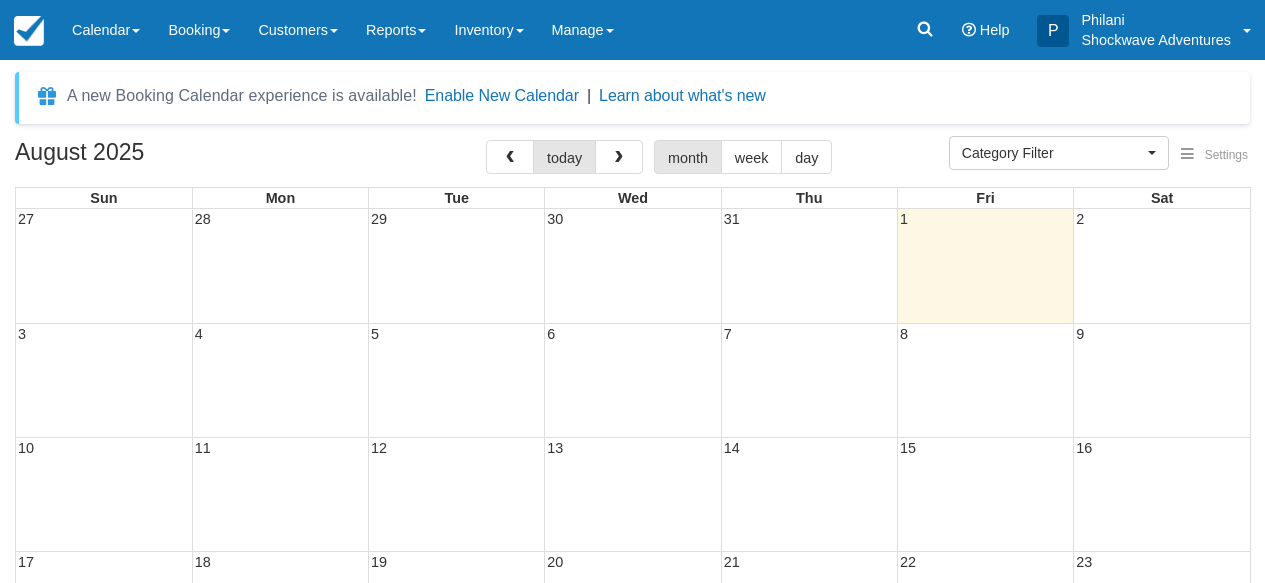 select 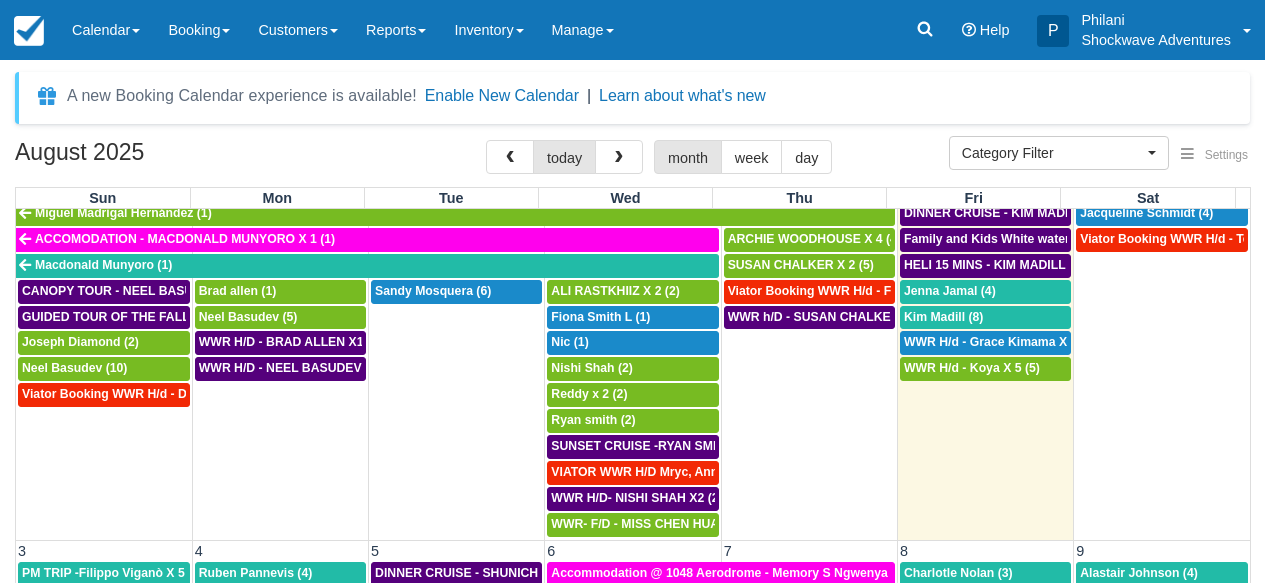 scroll, scrollTop: 306, scrollLeft: 0, axis: vertical 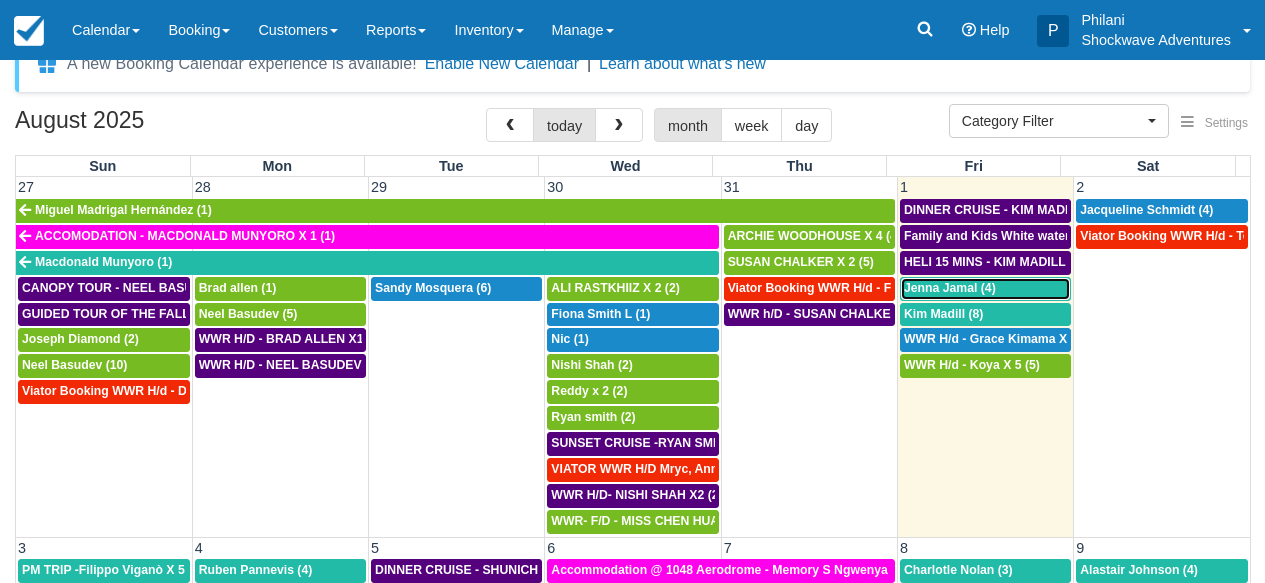 click on "Jenna Jamal (4)" at bounding box center [985, 289] 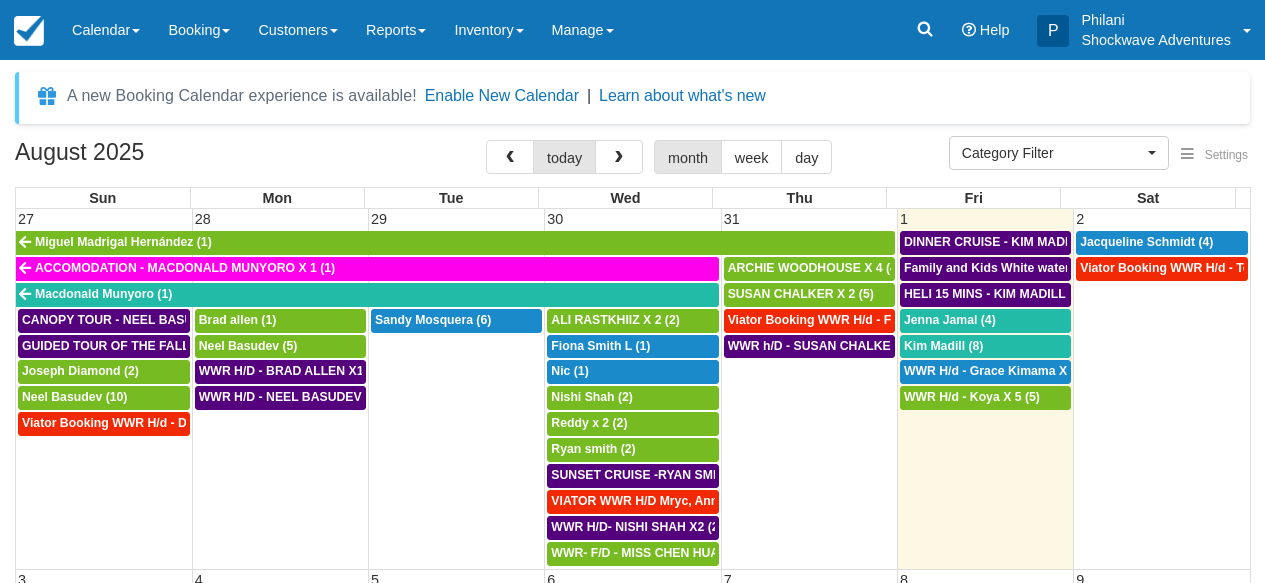 select 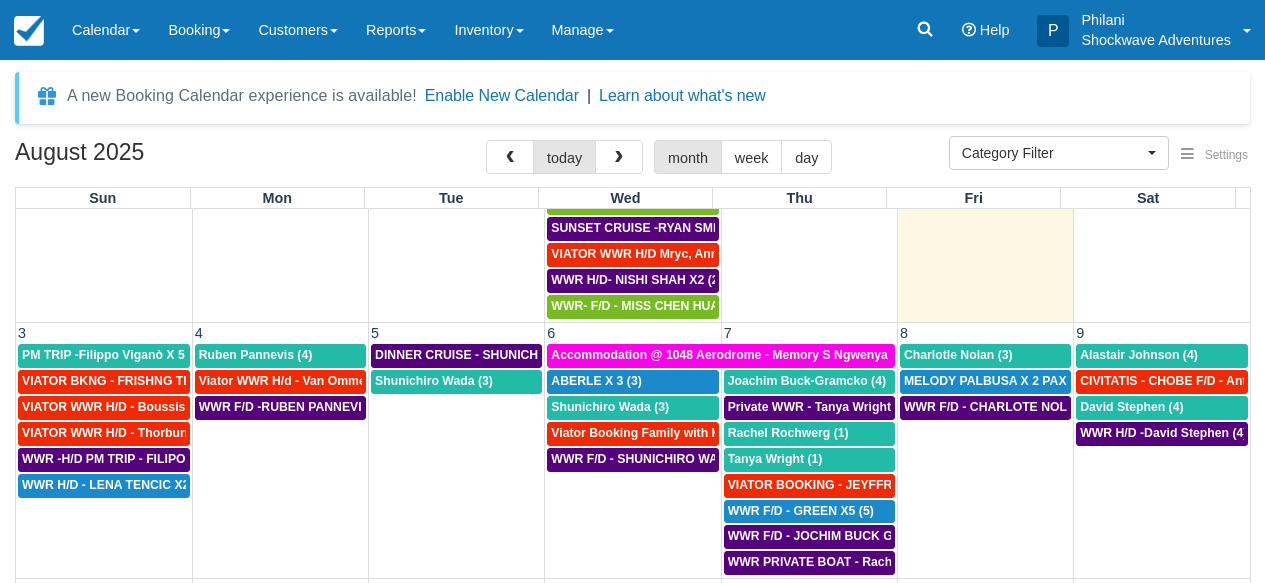 scroll, scrollTop: 324, scrollLeft: 0, axis: vertical 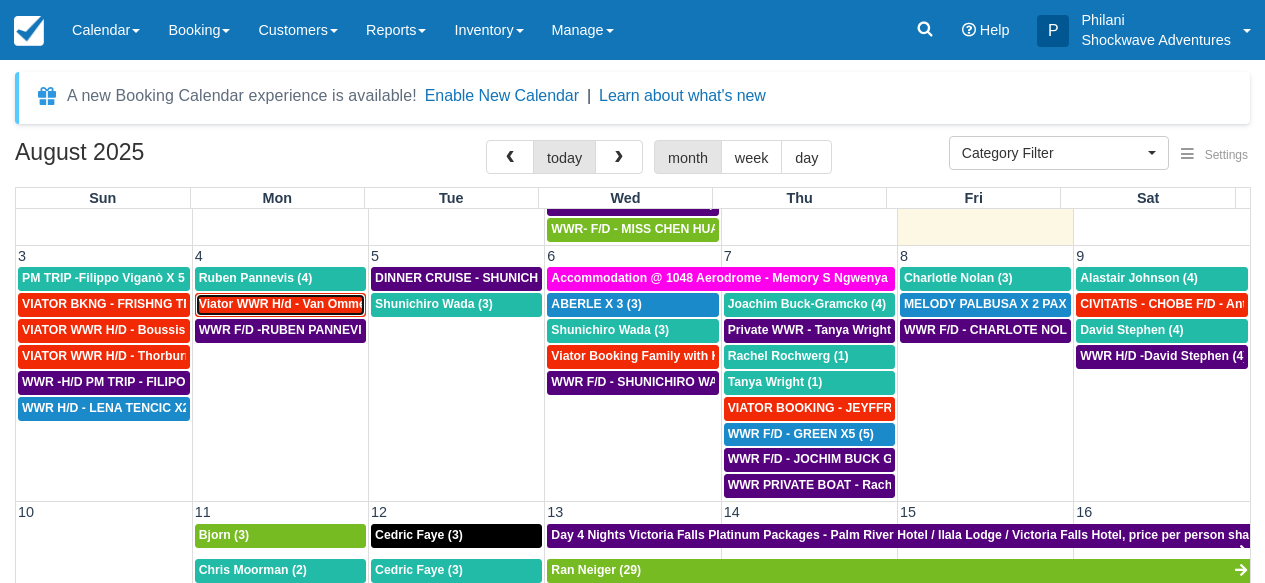 click on "Viator WWR H/d - Van Ommeren Nick  X 4 (4)" at bounding box center (326, 304) 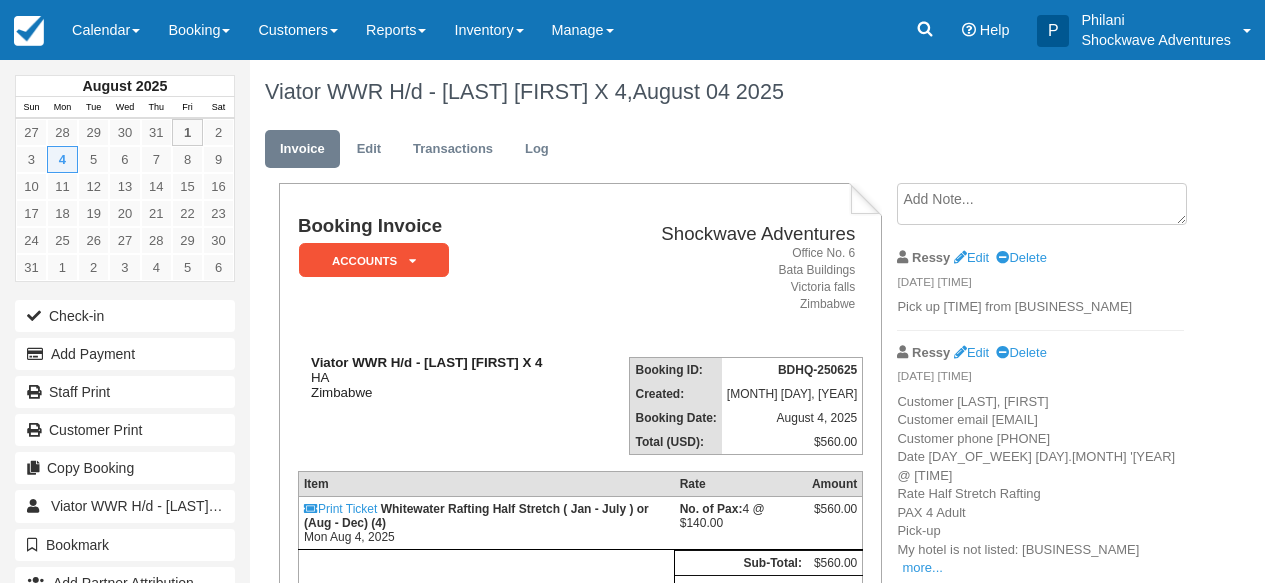 scroll, scrollTop: 0, scrollLeft: 0, axis: both 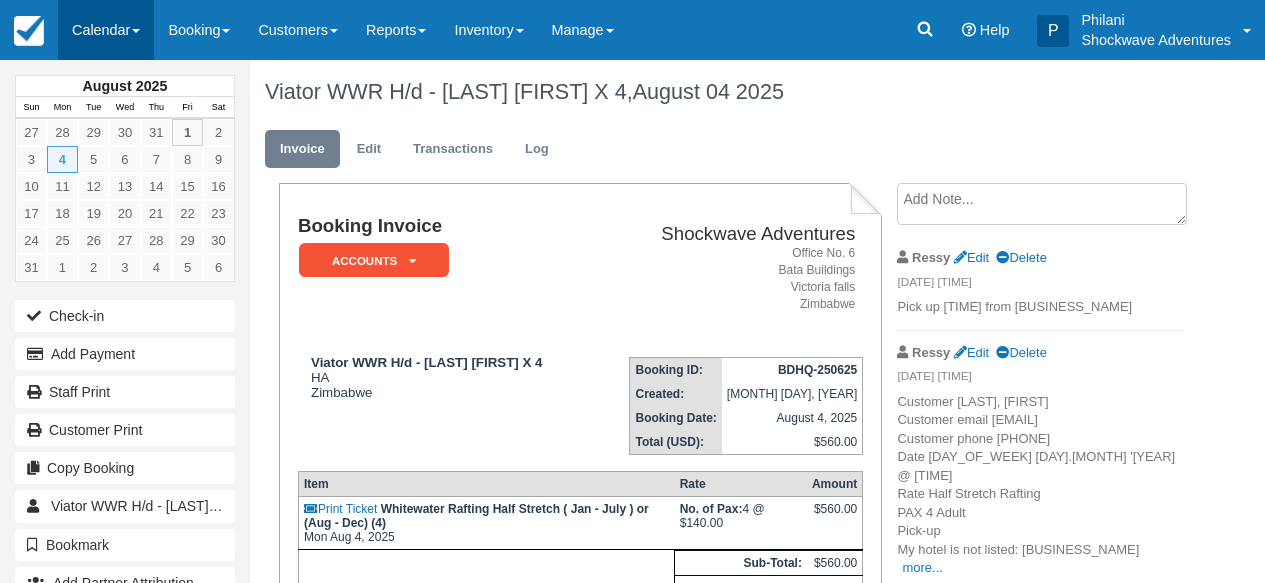 click on "Calendar" at bounding box center [106, 30] 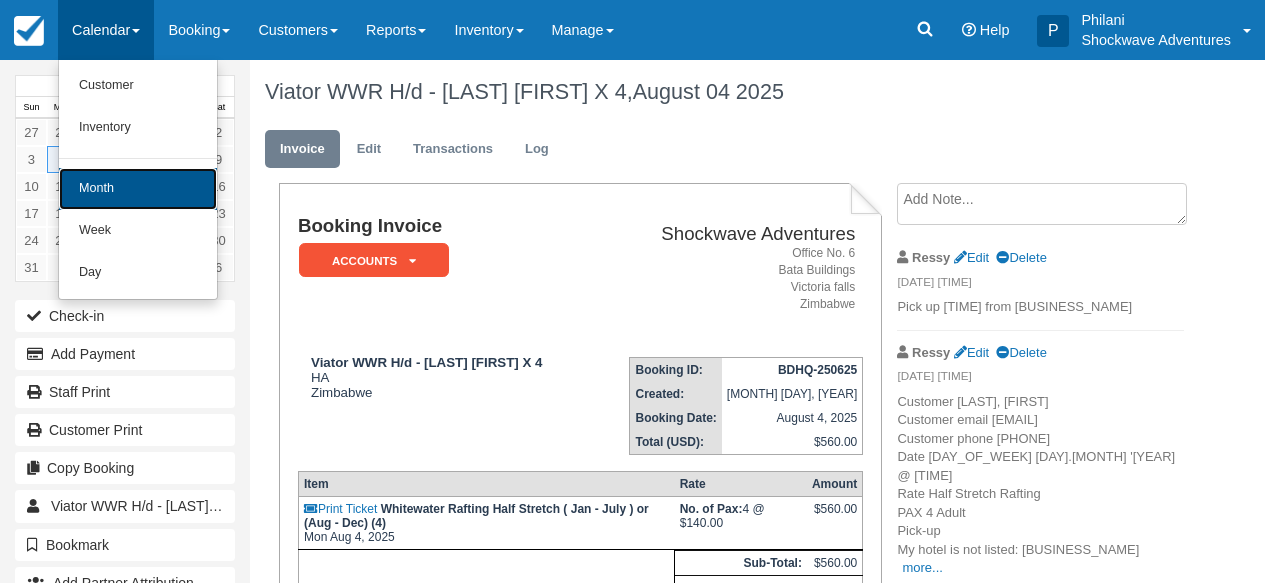 click on "Month" at bounding box center [138, 189] 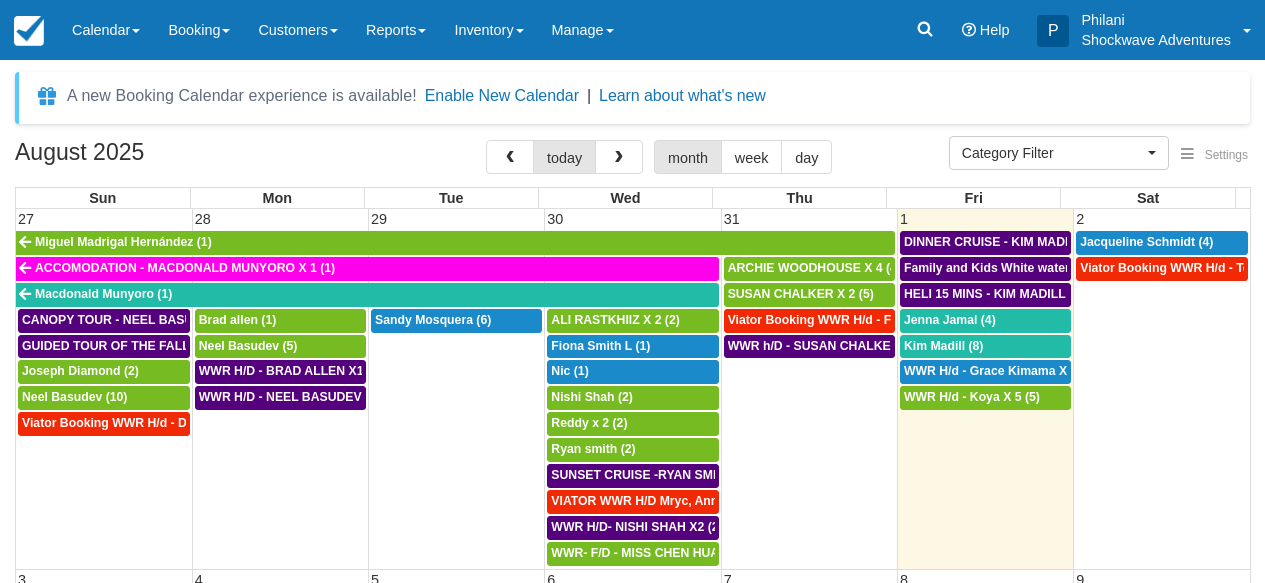 select 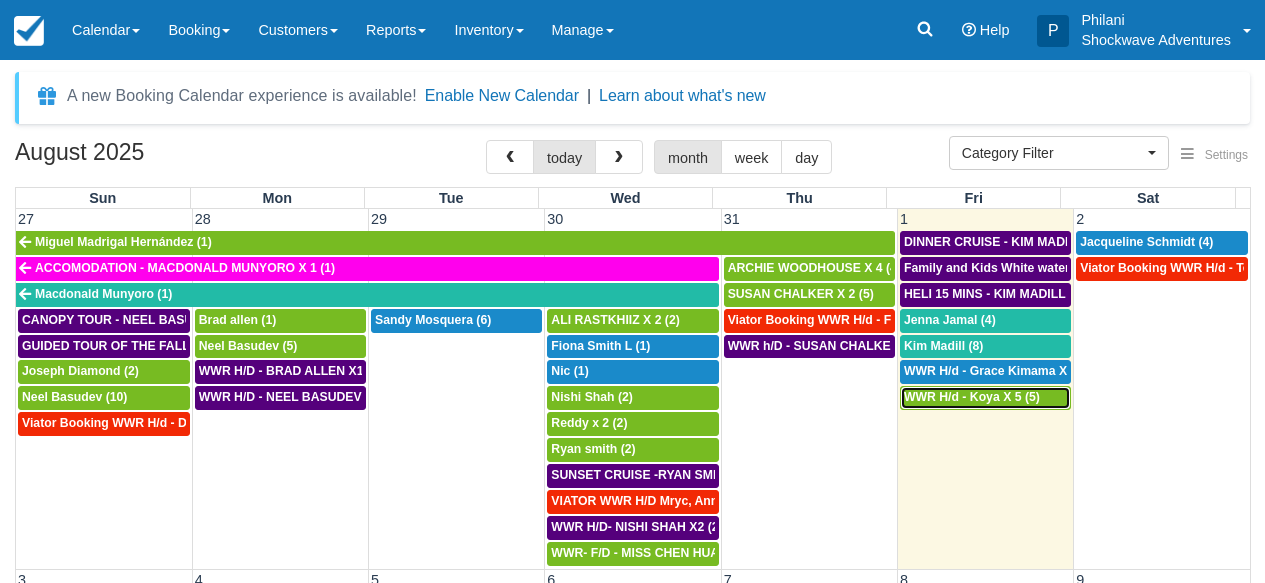 click on "WWR H/d - Koya X 5 (5)" at bounding box center (972, 397) 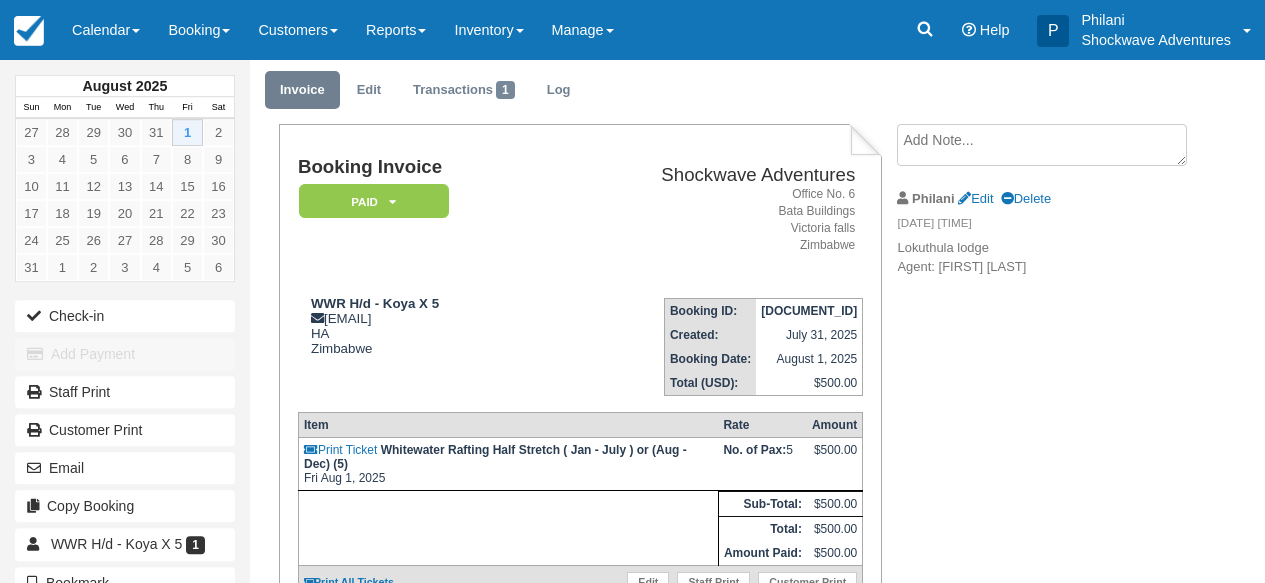 scroll, scrollTop: 64, scrollLeft: 0, axis: vertical 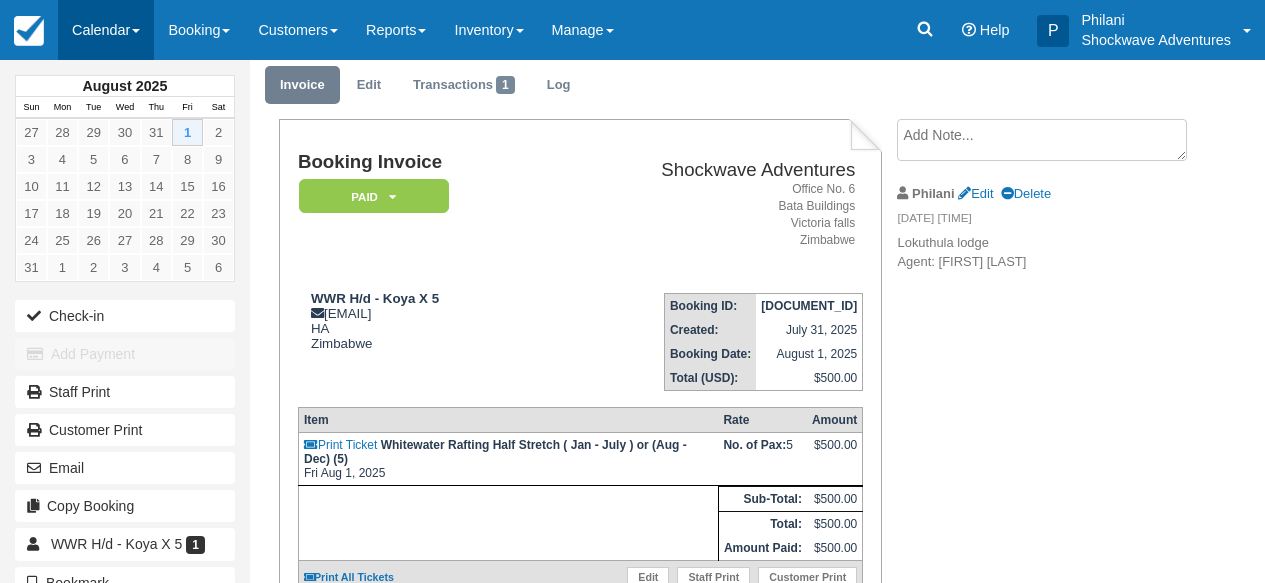 click on "Calendar" at bounding box center [106, 30] 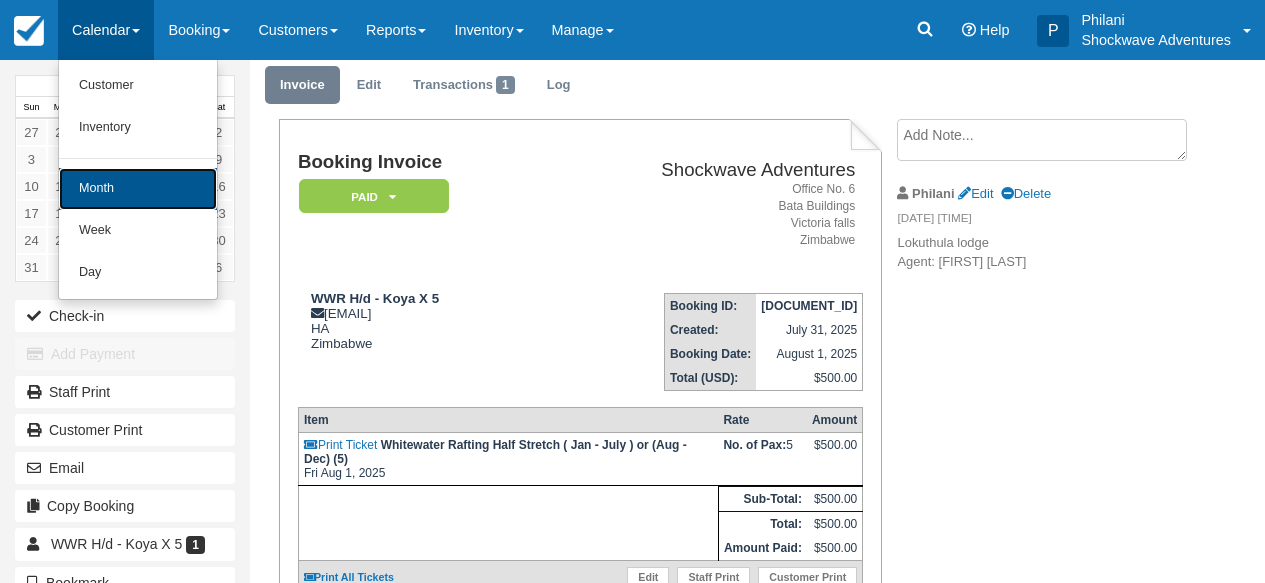 click on "Month" at bounding box center [138, 189] 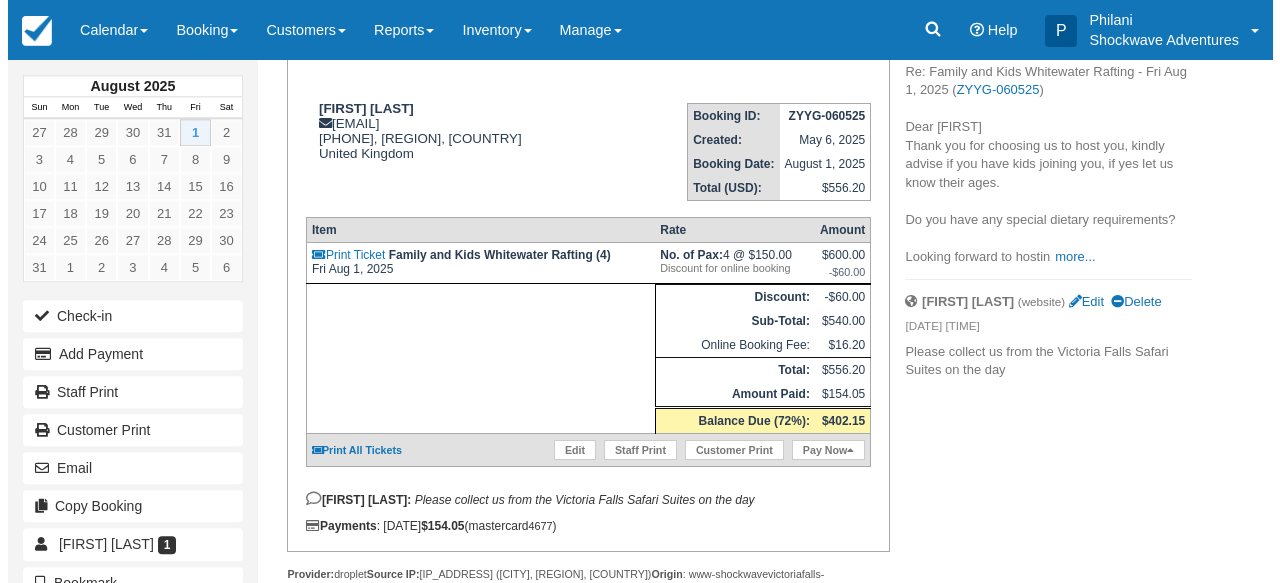scroll, scrollTop: 256, scrollLeft: 0, axis: vertical 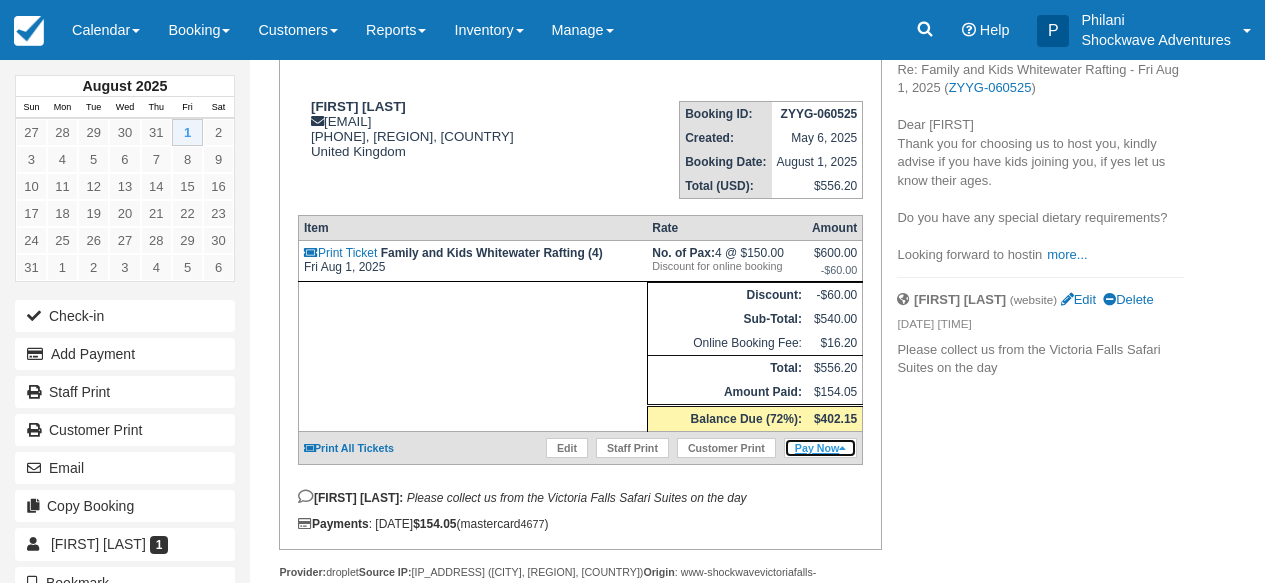click on "Pay Now" at bounding box center [820, 448] 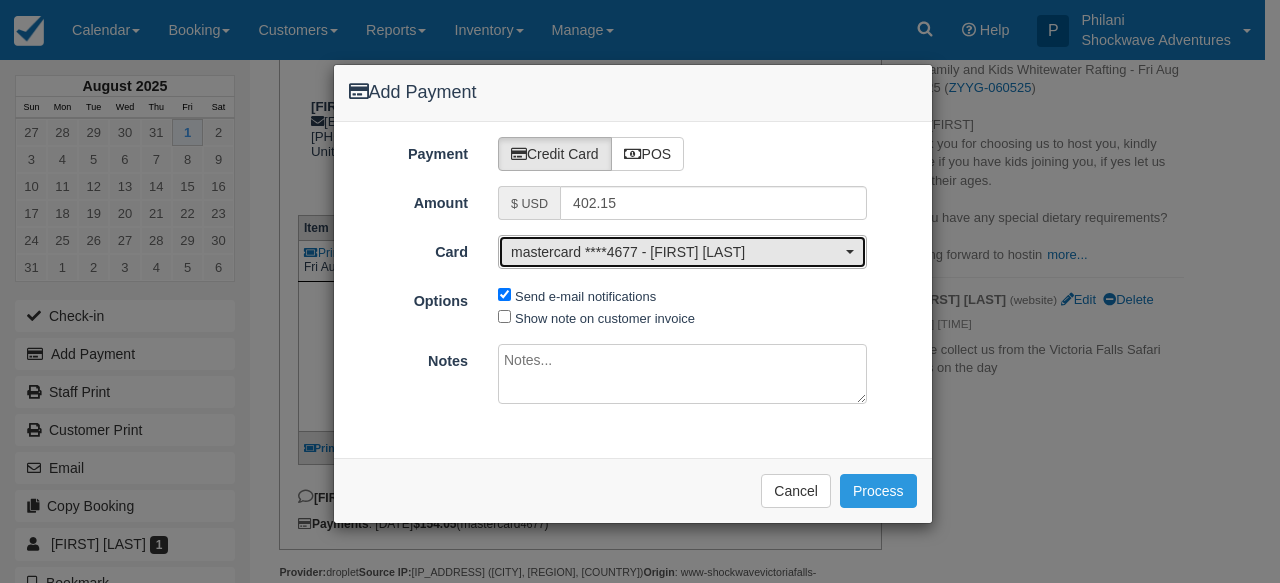 click on "mastercard ****4677 - [FIRST] [LAST]" at bounding box center (676, 252) 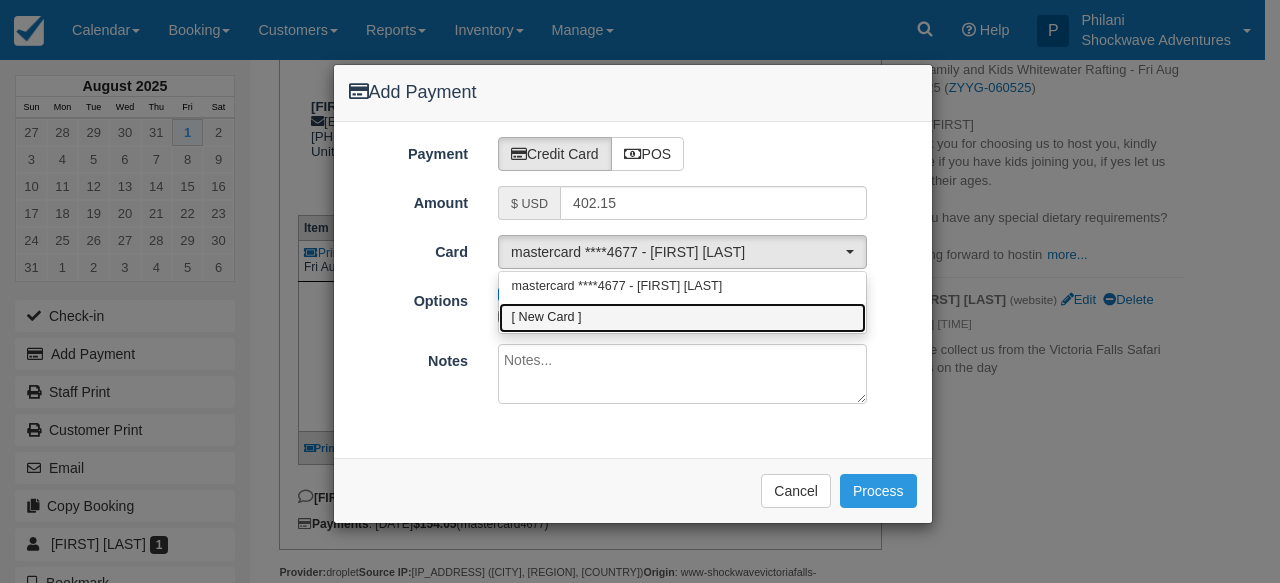 click on "[ New Card ]" at bounding box center [682, 318] 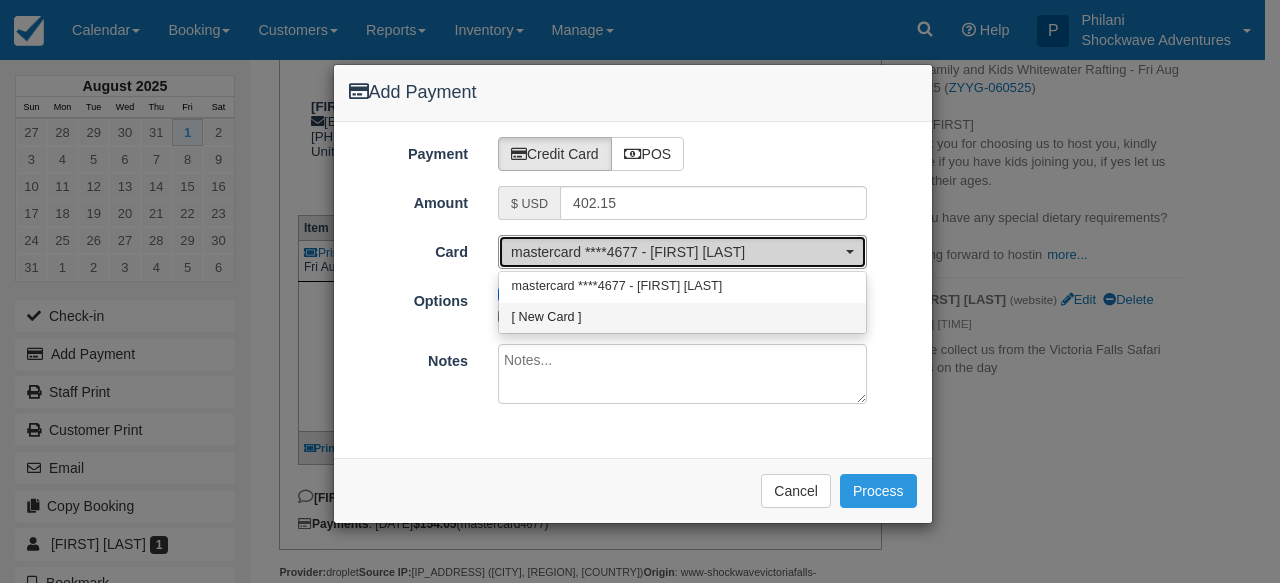 select on "0" 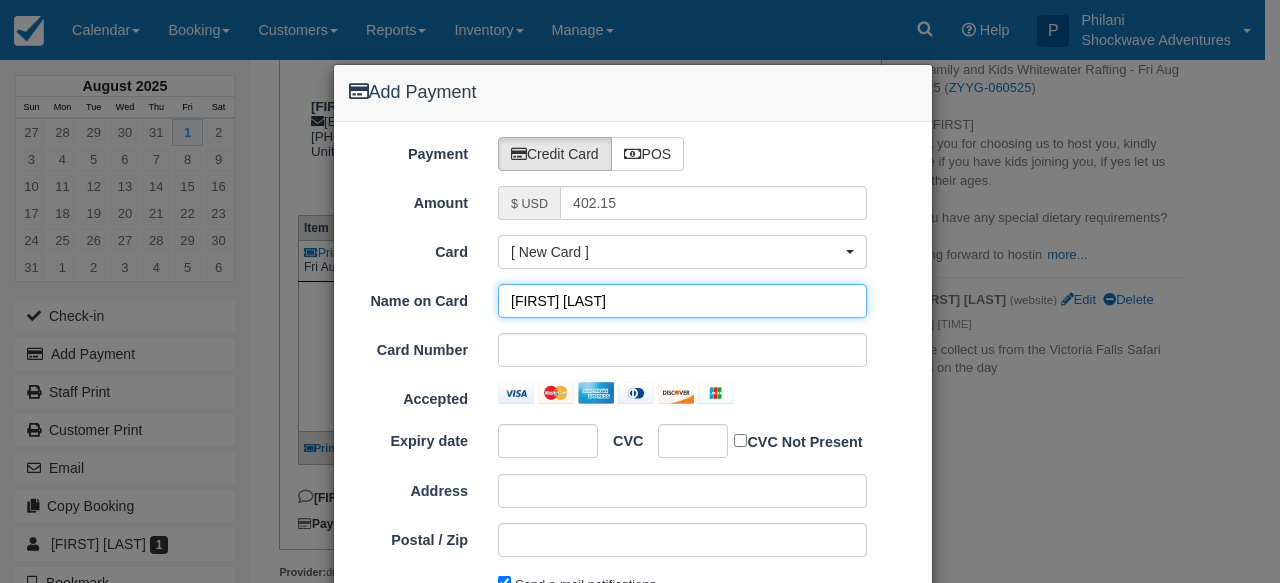click on "Jenna Jamal" at bounding box center (682, 301) 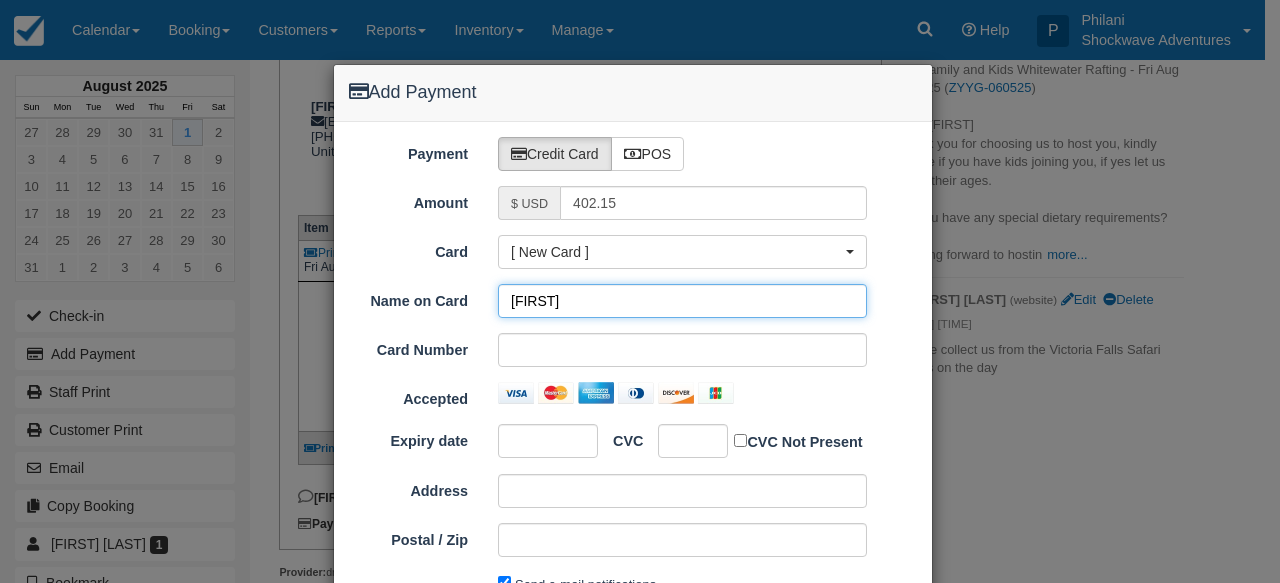 type on "J" 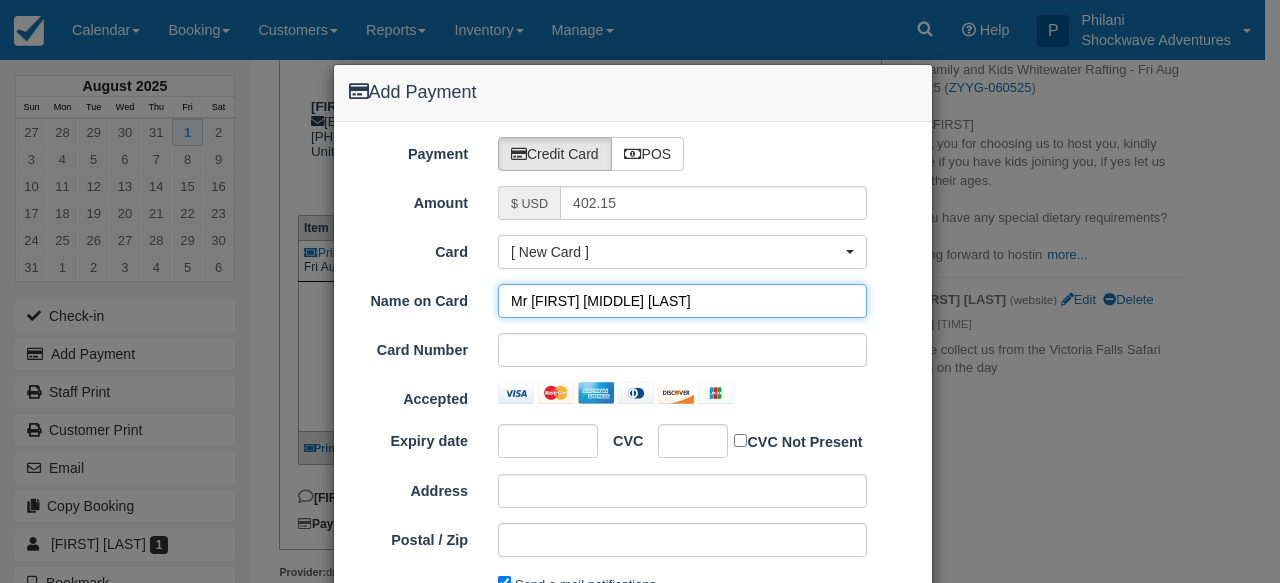 type on "Mr Philip E Brown" 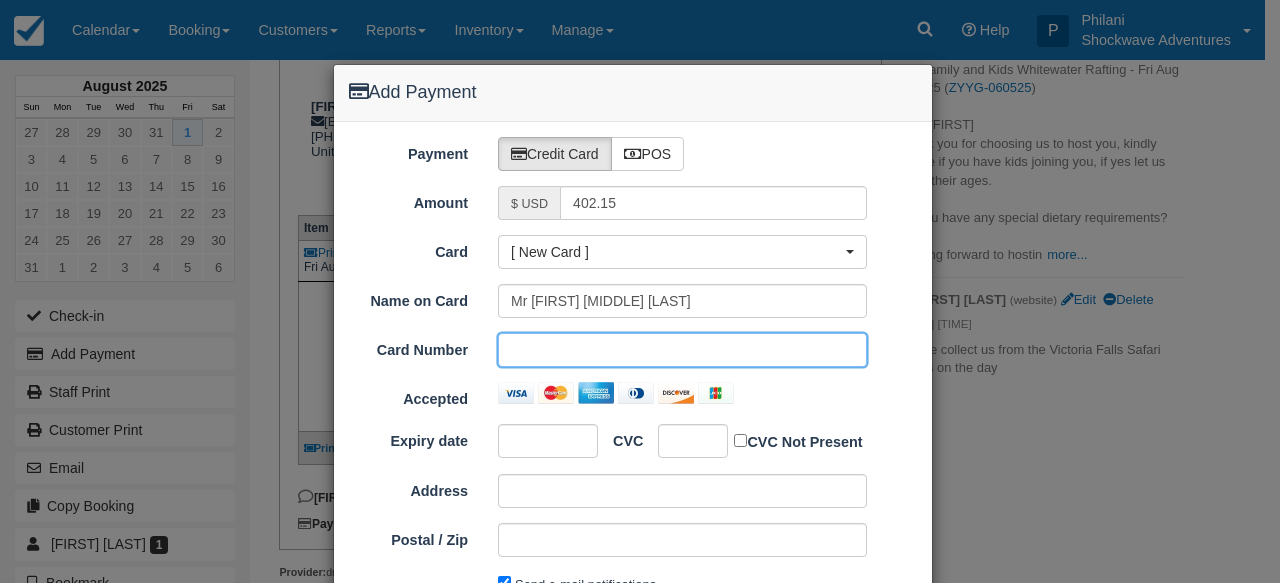 click at bounding box center (548, 441) 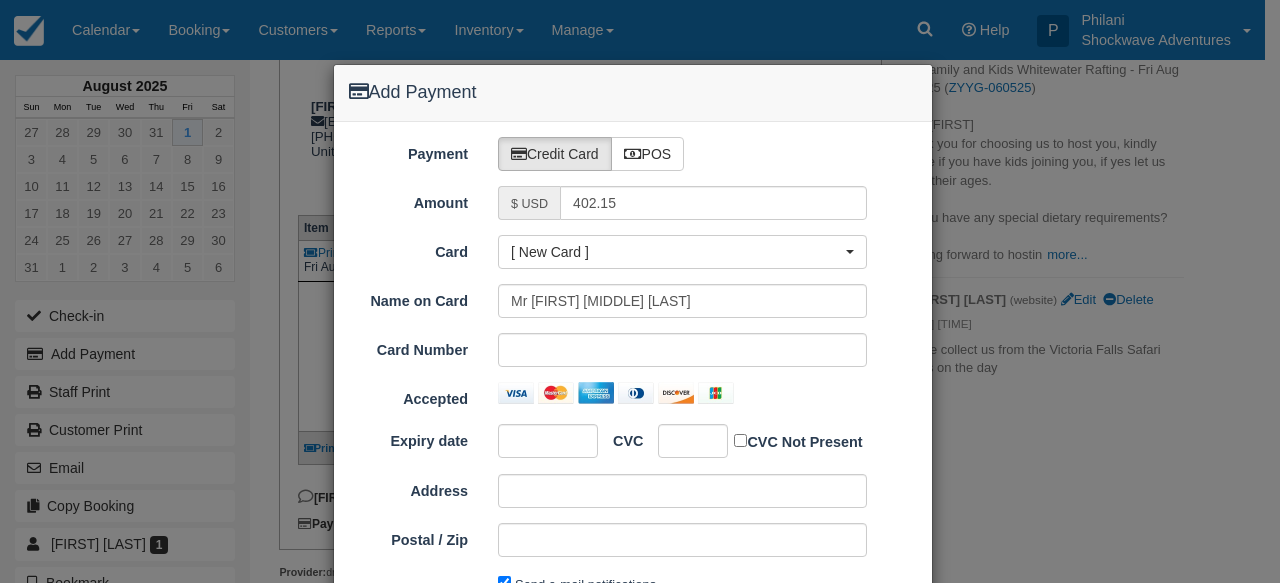 click at bounding box center [548, 441] 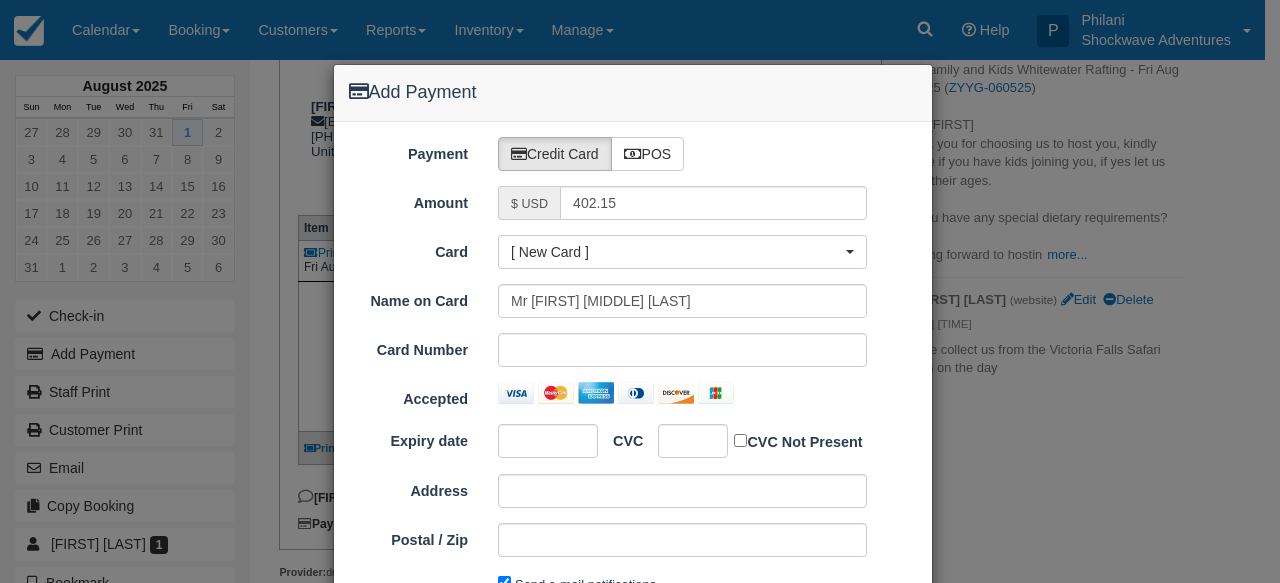 click at bounding box center [693, 441] 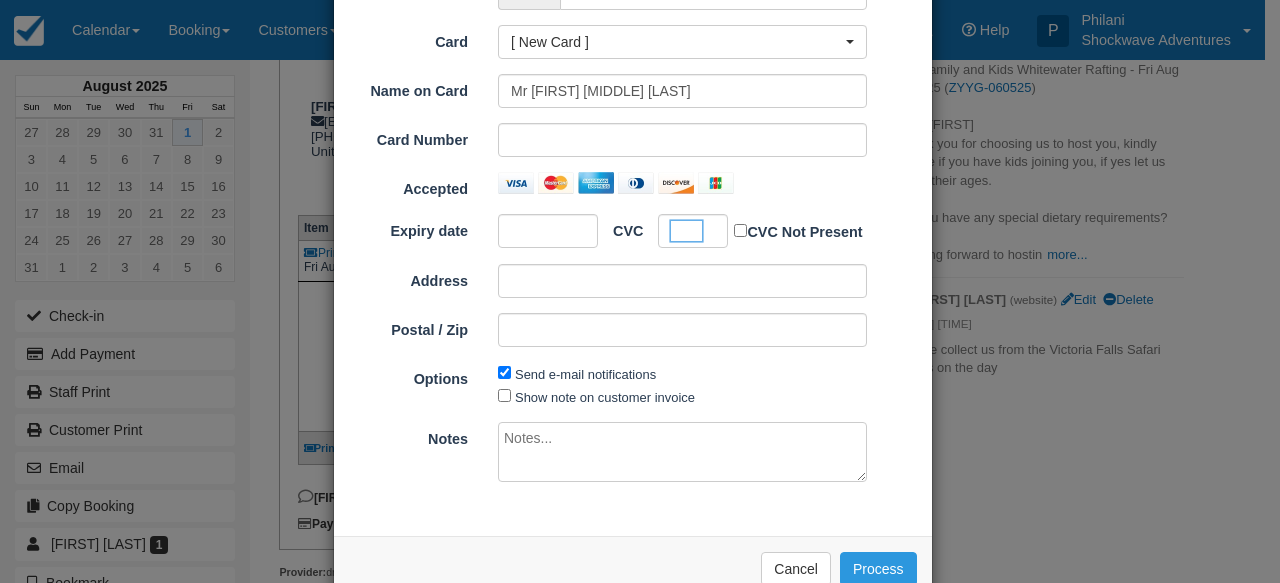 scroll, scrollTop: 216, scrollLeft: 0, axis: vertical 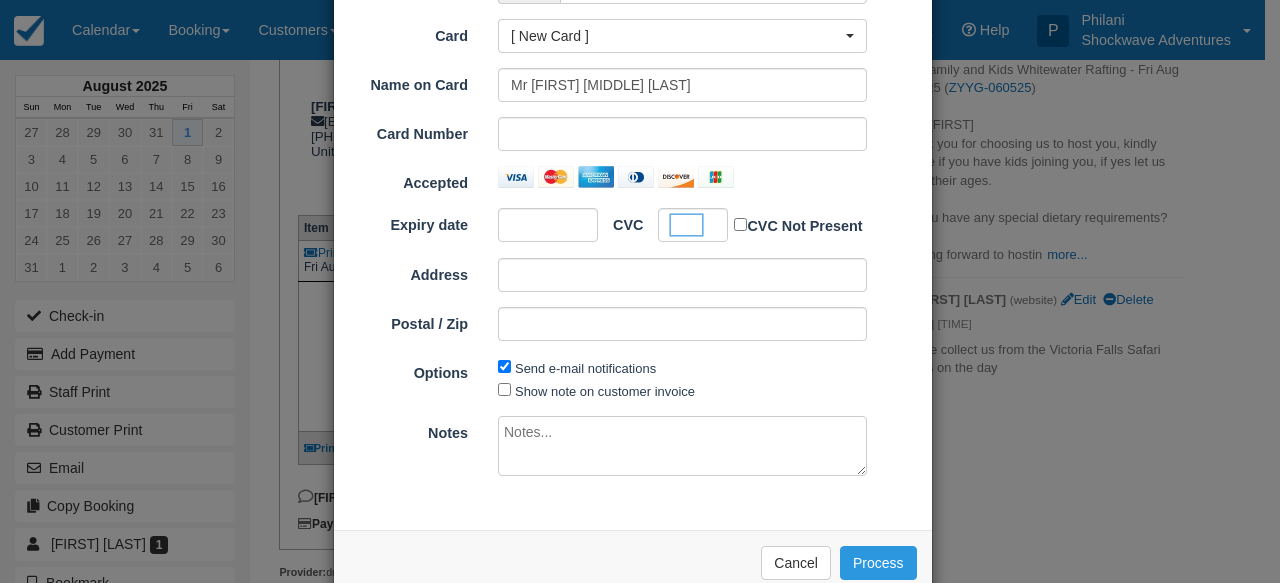 click at bounding box center [682, 446] 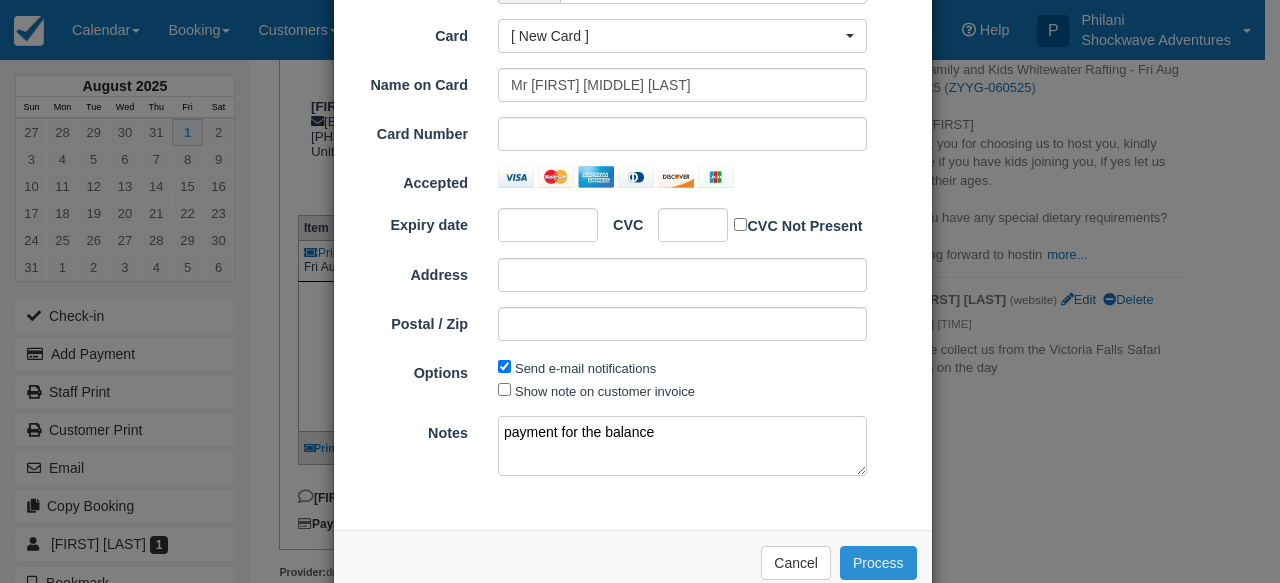 type on "payment for the balance" 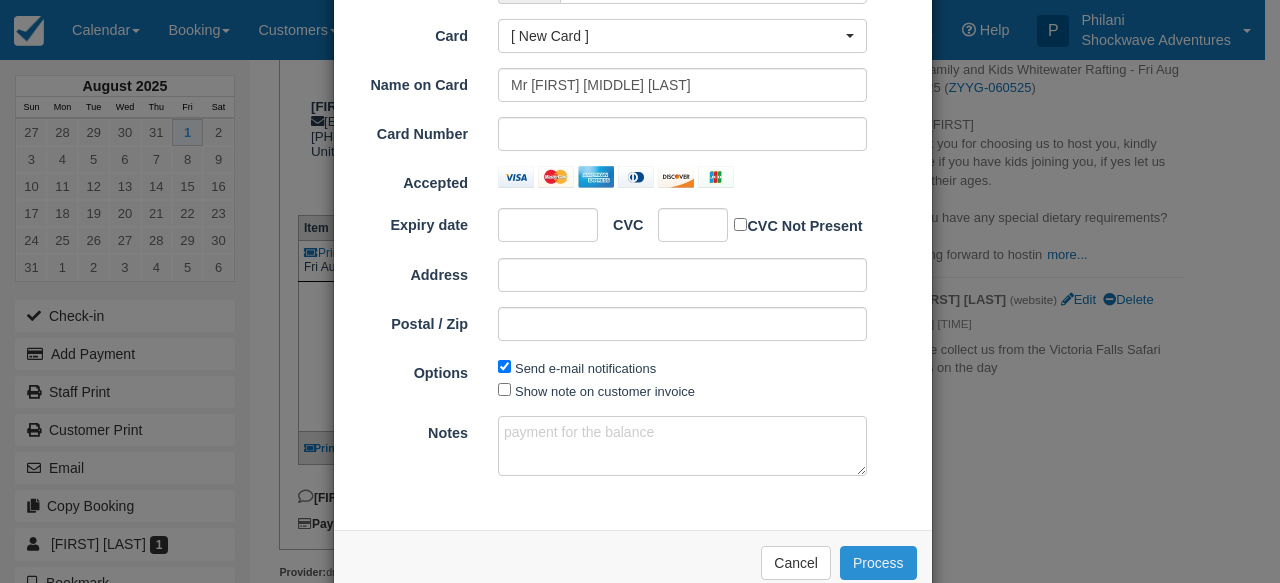click on "Process" at bounding box center [878, 563] 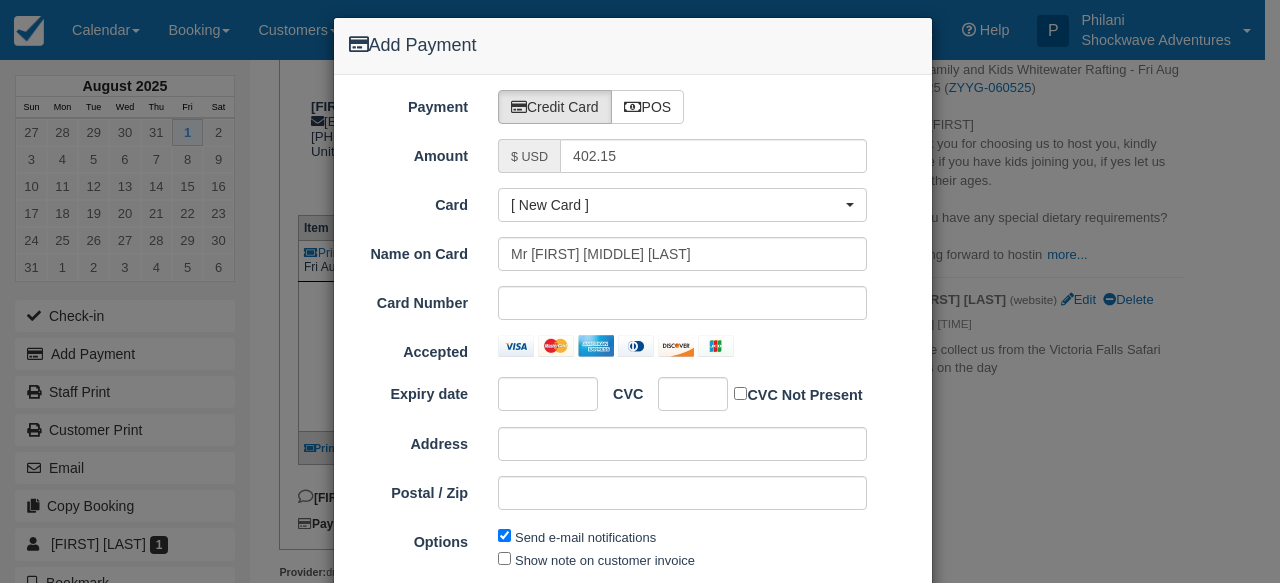 scroll, scrollTop: 0, scrollLeft: 0, axis: both 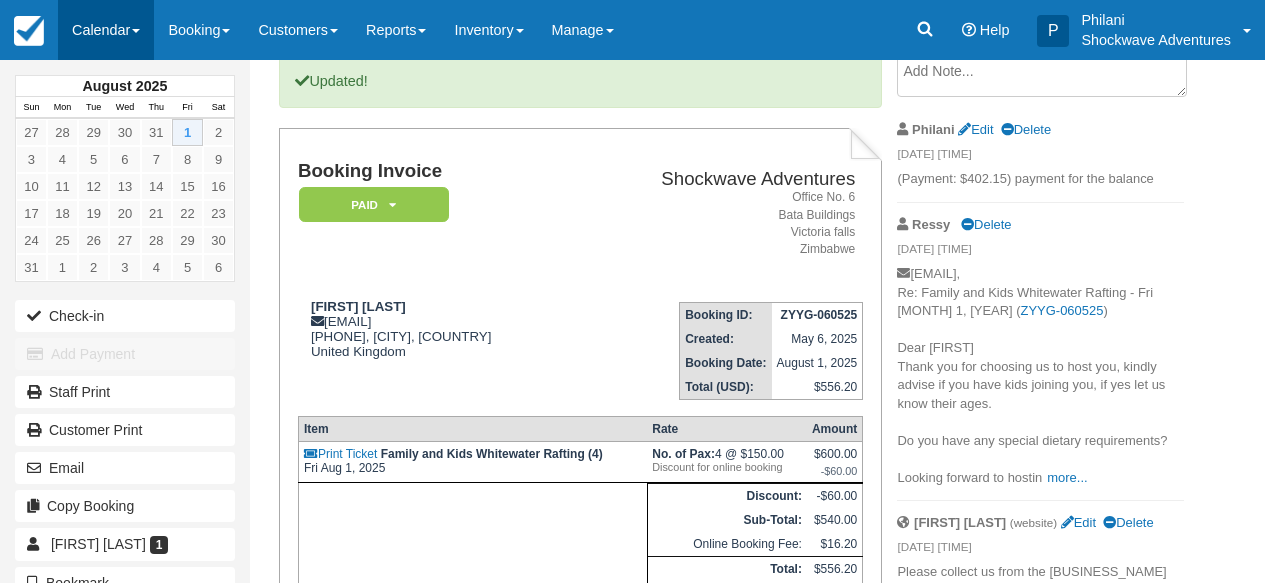 click on "Calendar" at bounding box center [106, 30] 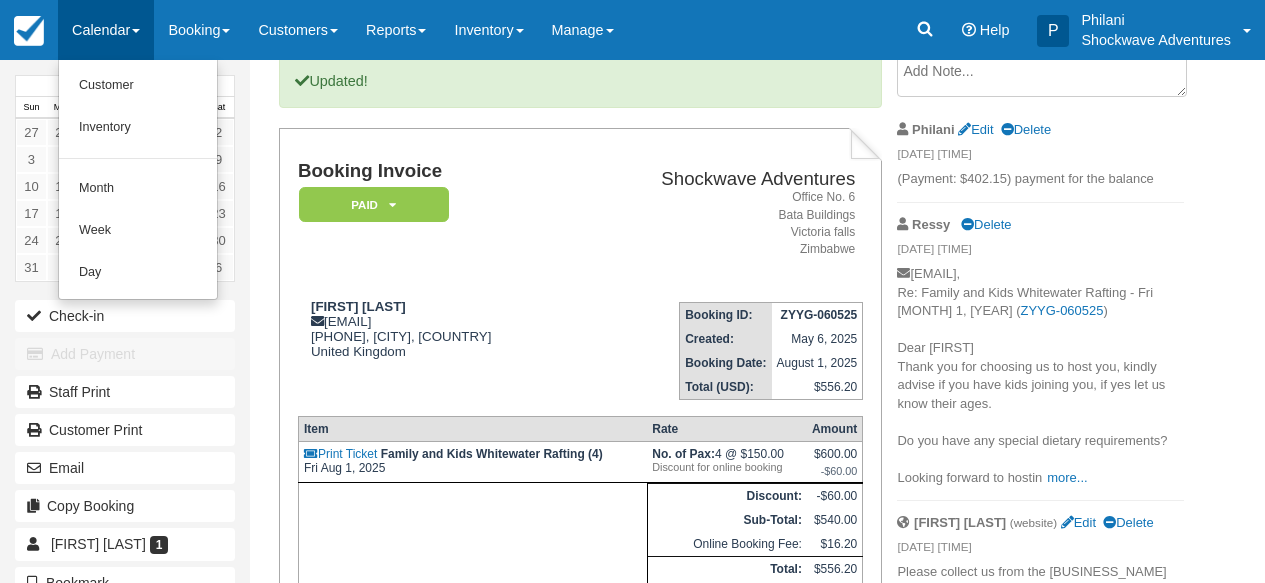 click on "Calendar" at bounding box center (106, 30) 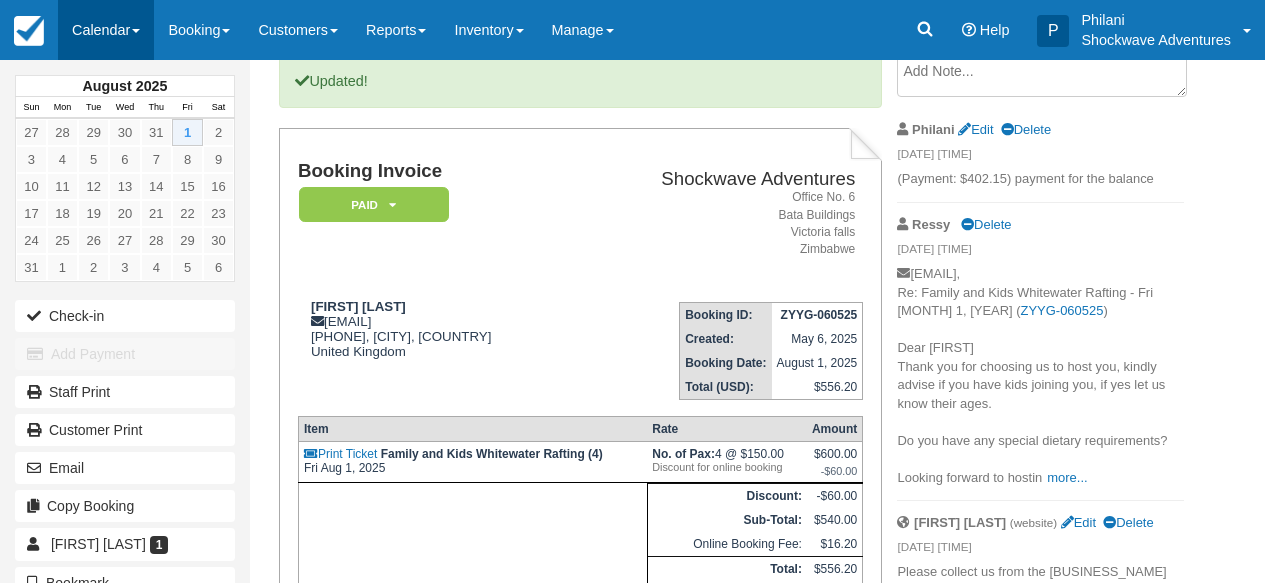 click on "Calendar" at bounding box center (106, 30) 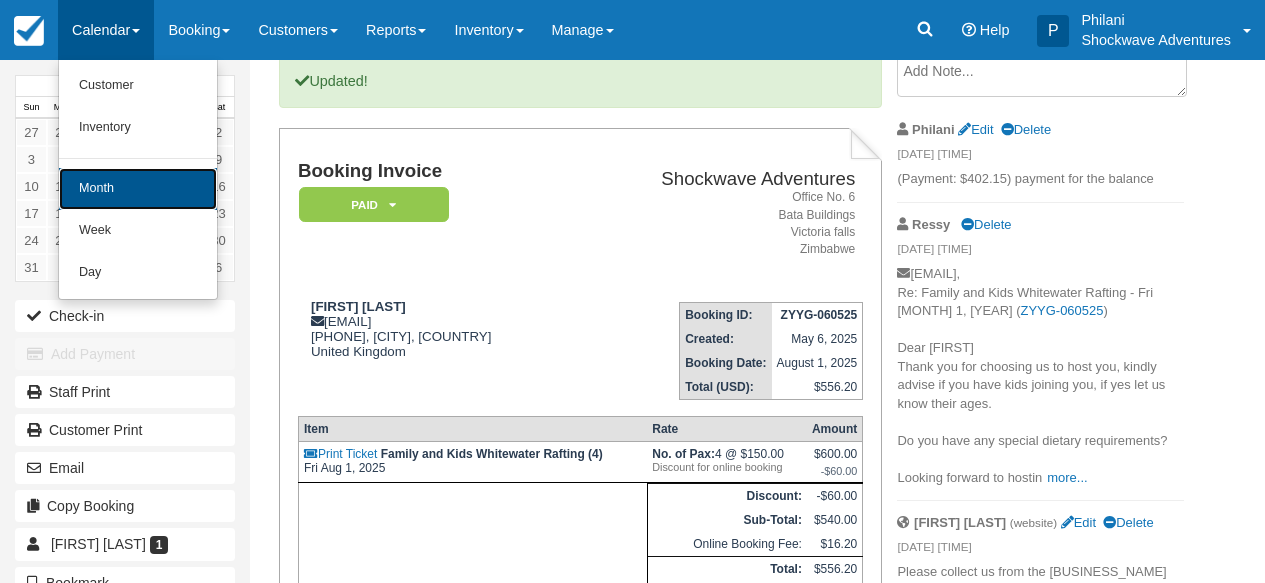 click on "Month" at bounding box center [138, 189] 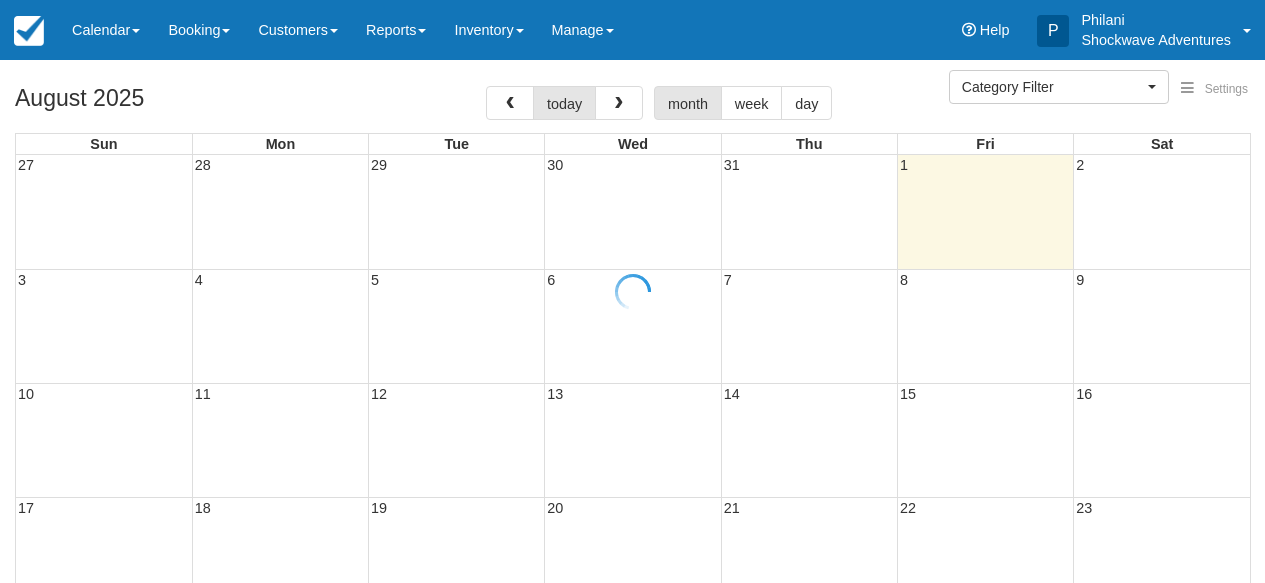 select 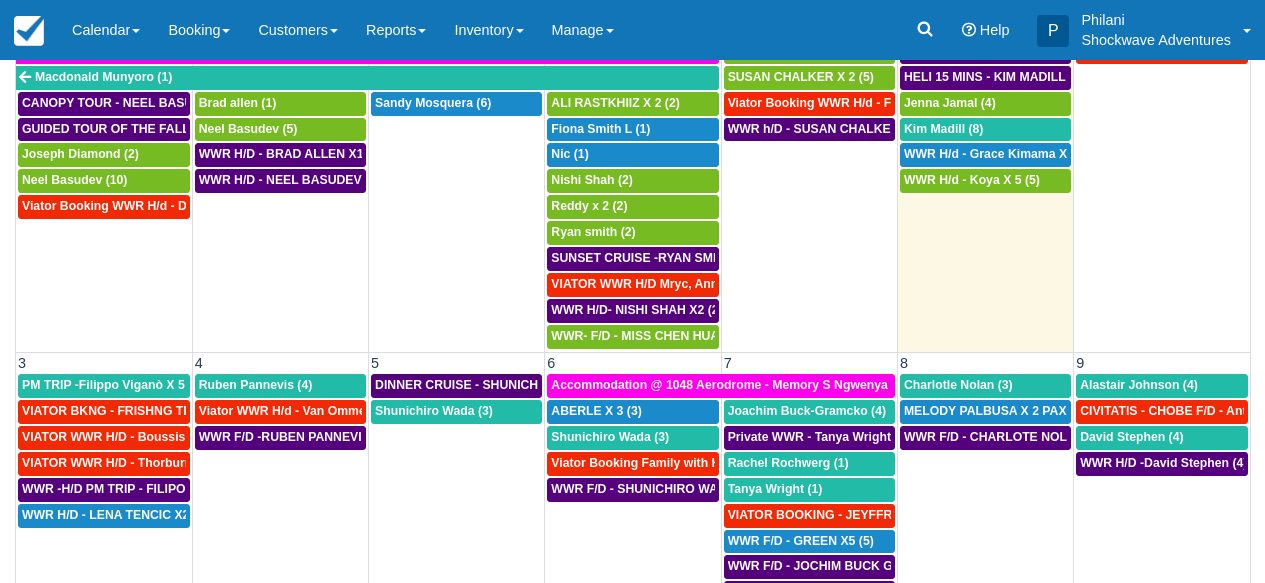 scroll, scrollTop: 96, scrollLeft: 0, axis: vertical 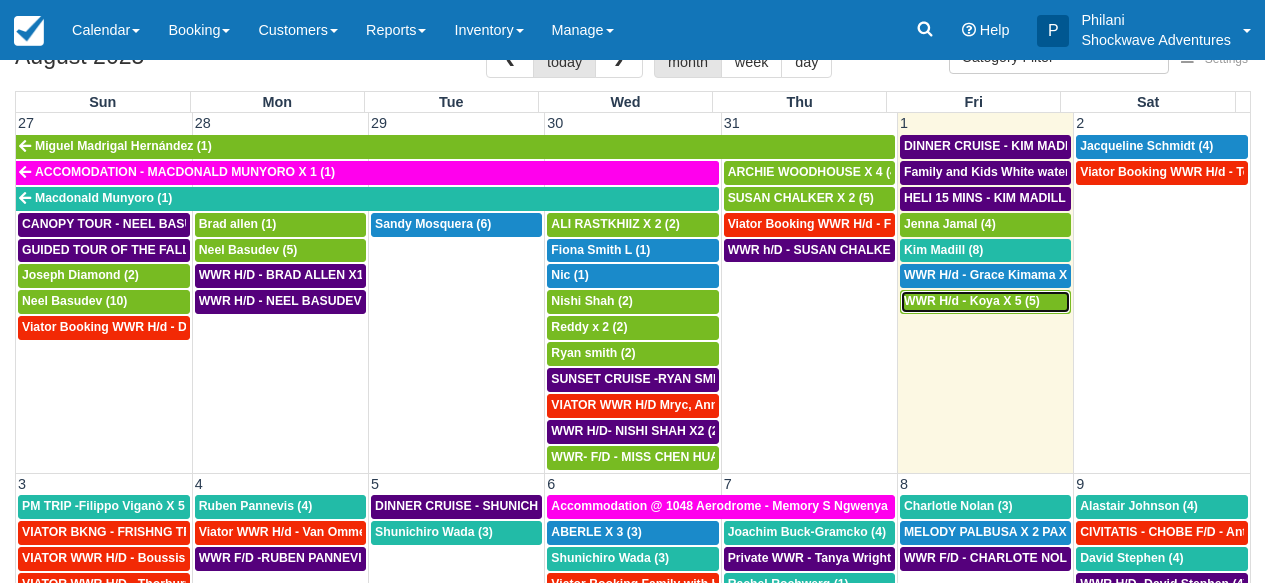 click on "WWR H/d - Koya X 5 (5)" at bounding box center (972, 301) 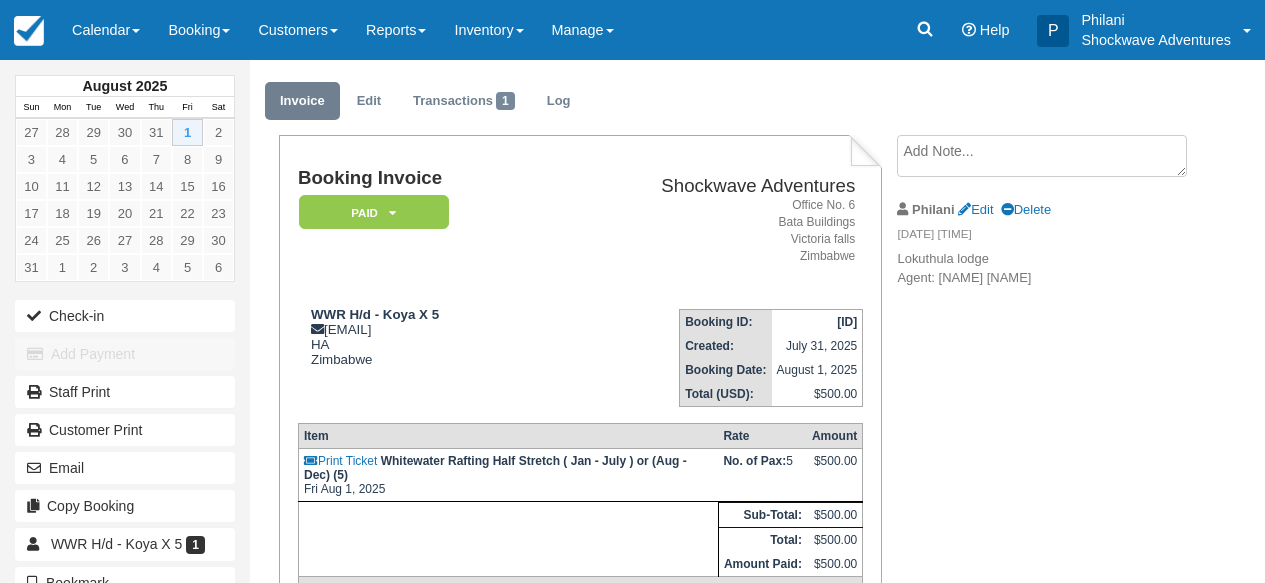 scroll, scrollTop: 48, scrollLeft: 0, axis: vertical 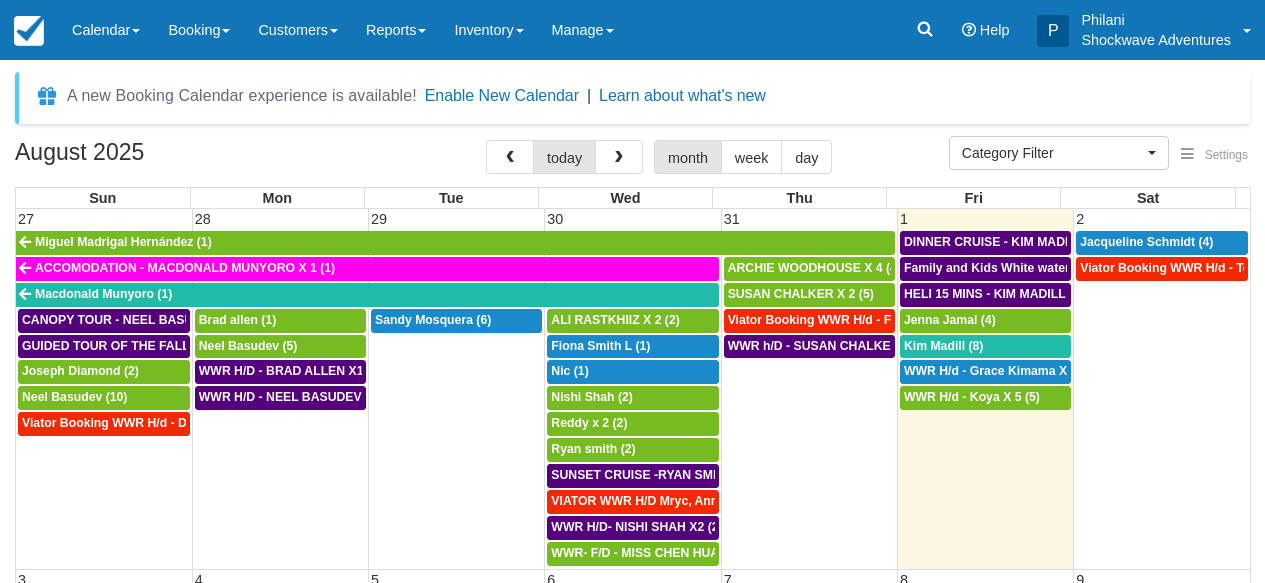 select 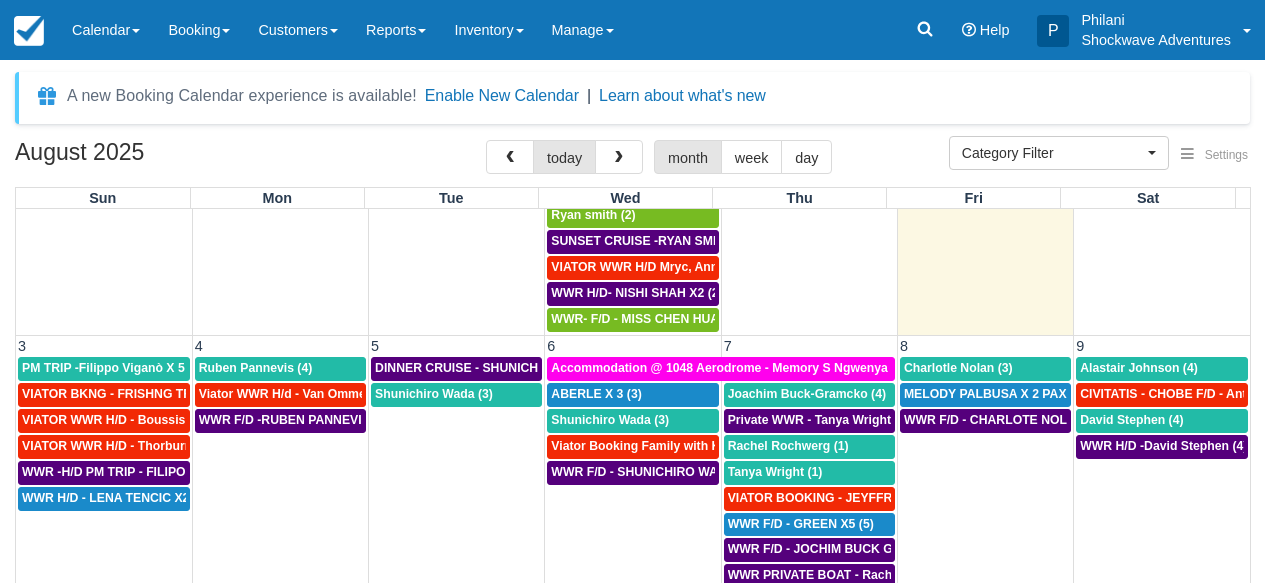 scroll, scrollTop: 288, scrollLeft: 0, axis: vertical 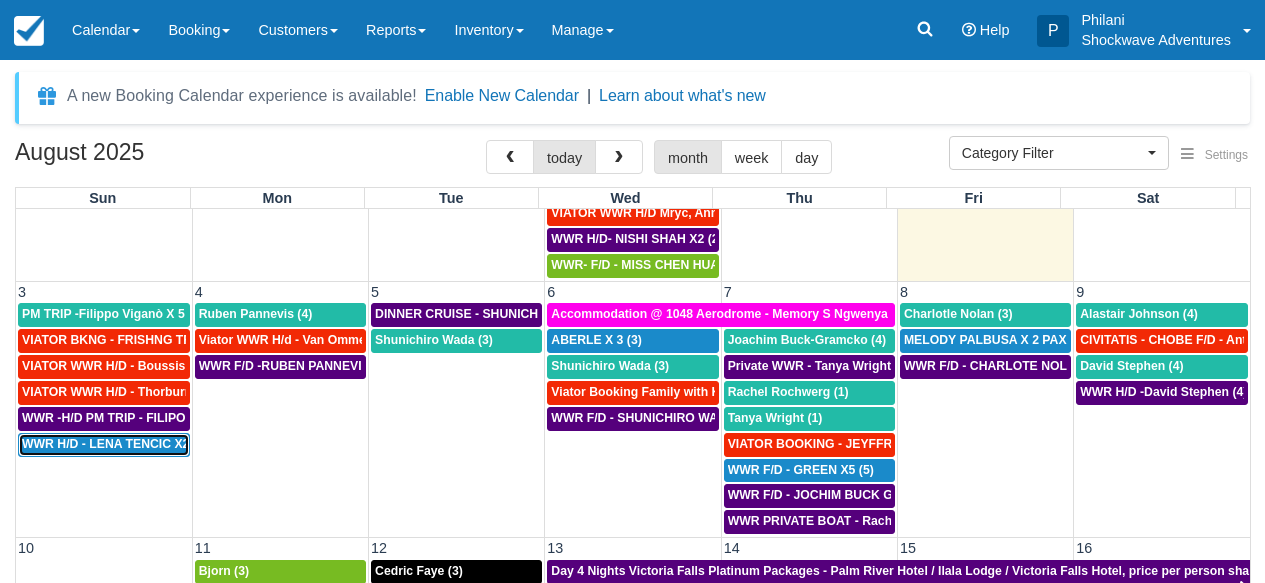 click on "WWR H/D - LENA TENCIC  X2 (2)" at bounding box center (115, 444) 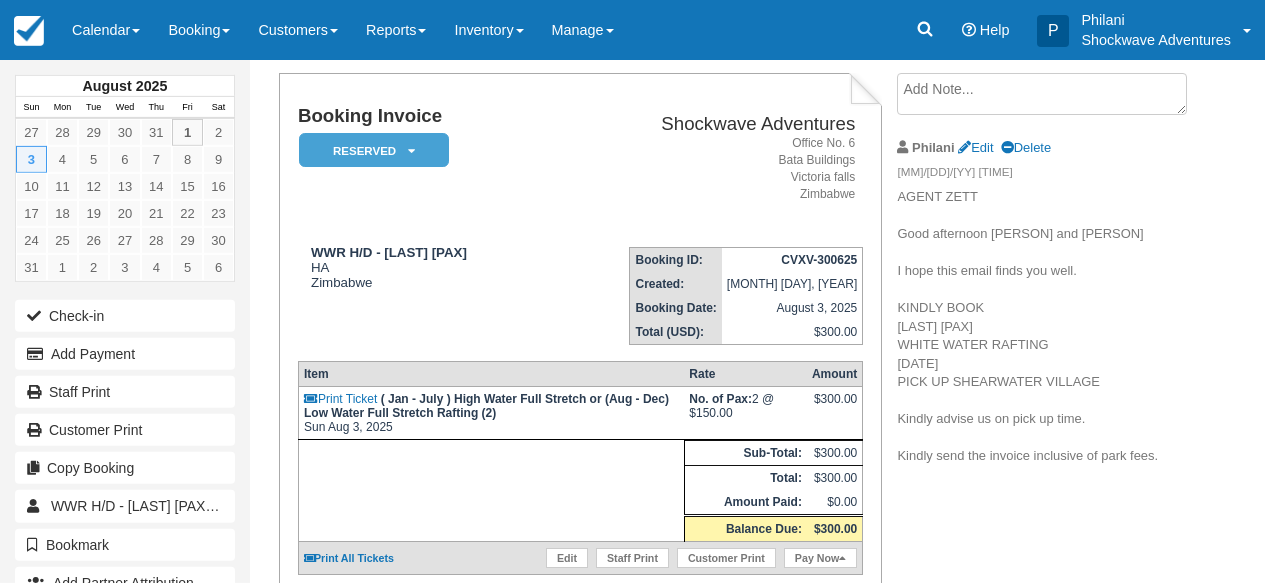 scroll, scrollTop: 112, scrollLeft: 0, axis: vertical 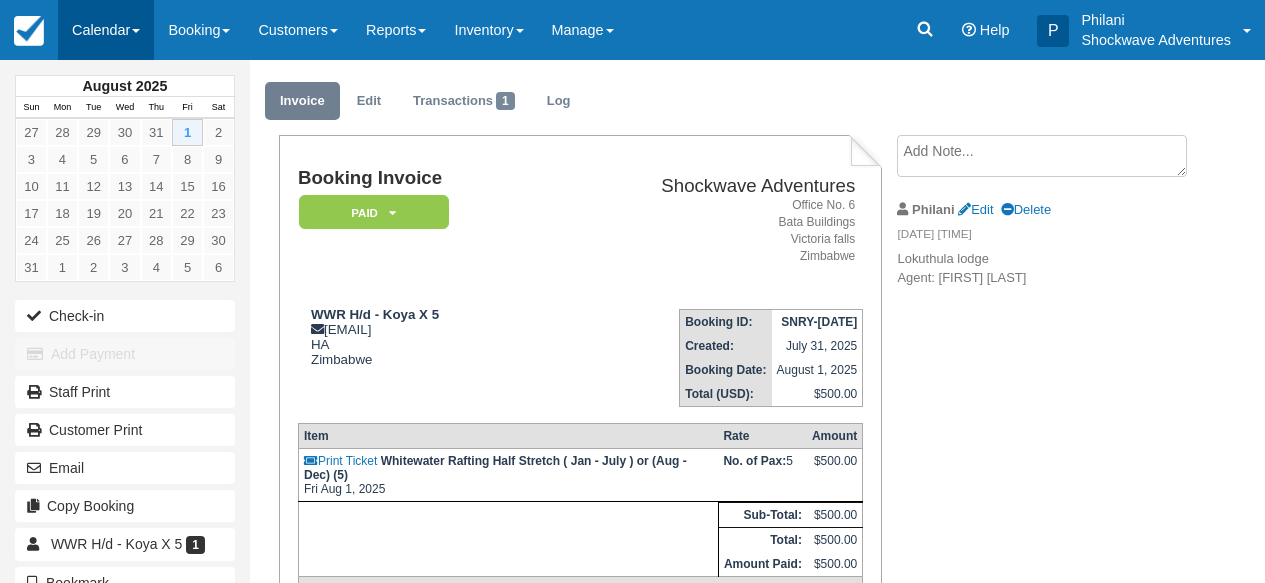 click on "Calendar" at bounding box center (106, 30) 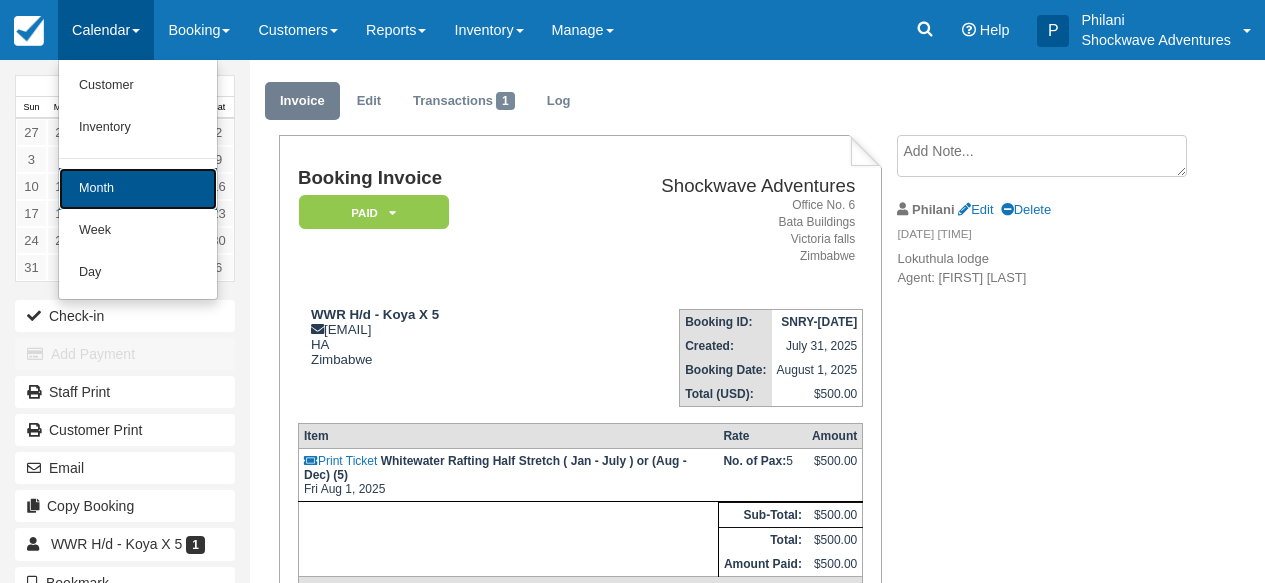 click on "Month" at bounding box center (138, 189) 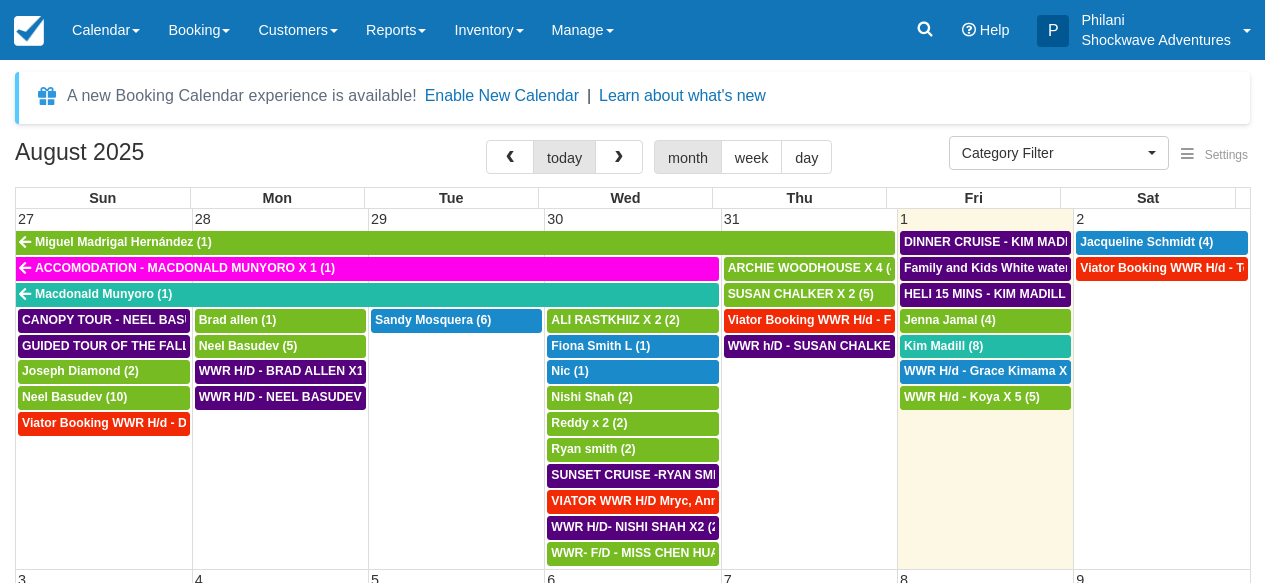 select 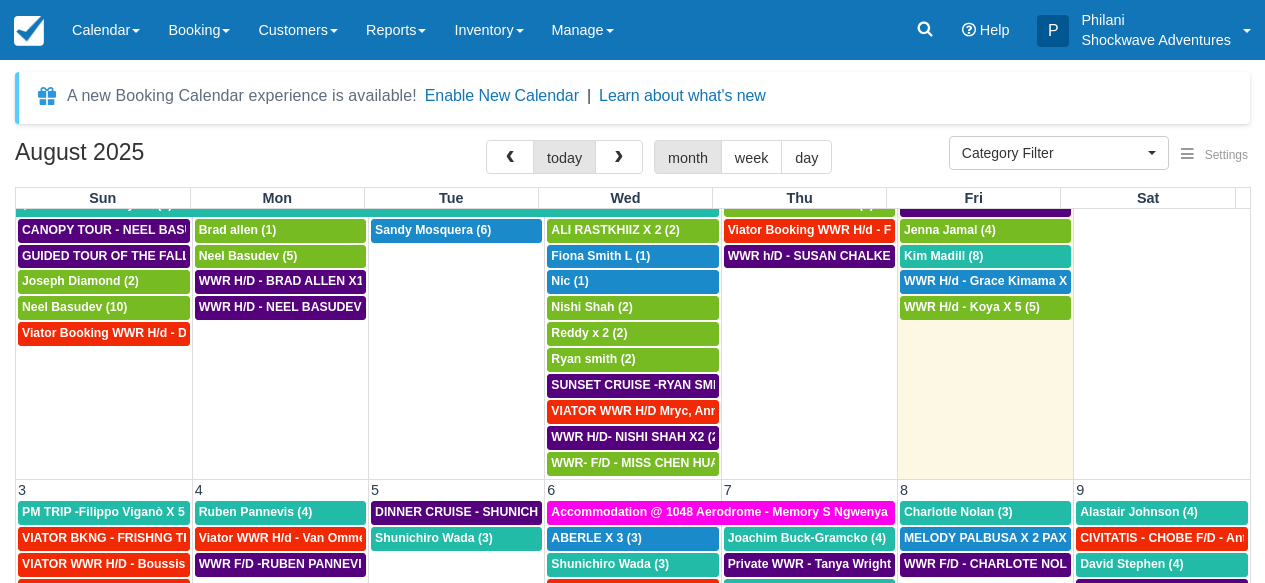 scroll, scrollTop: 0, scrollLeft: 0, axis: both 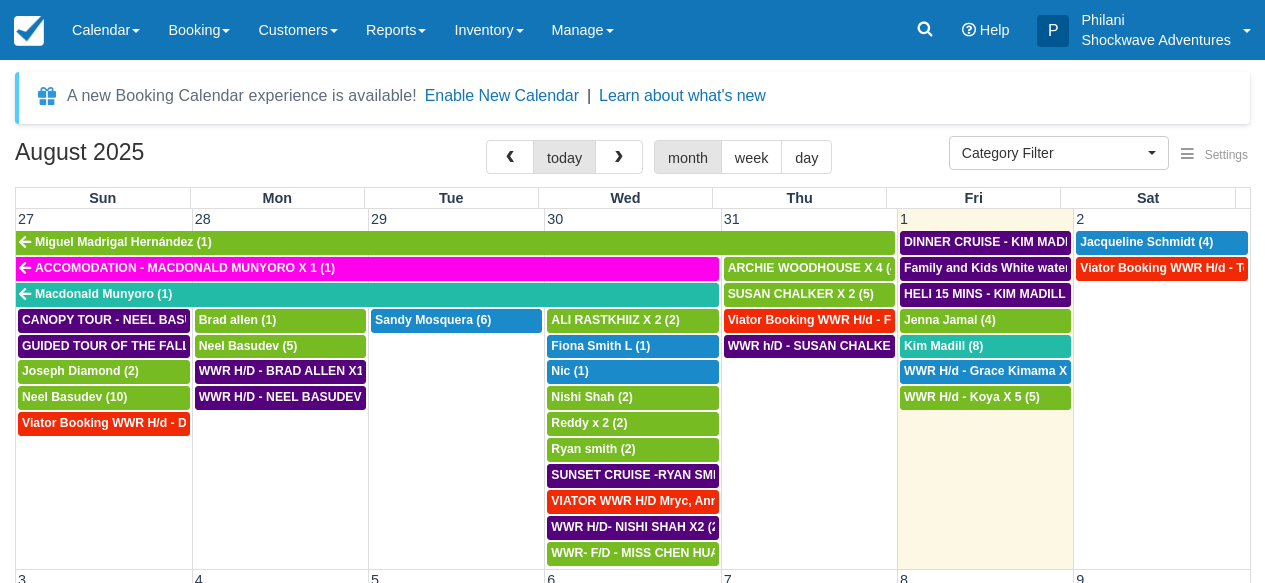 select 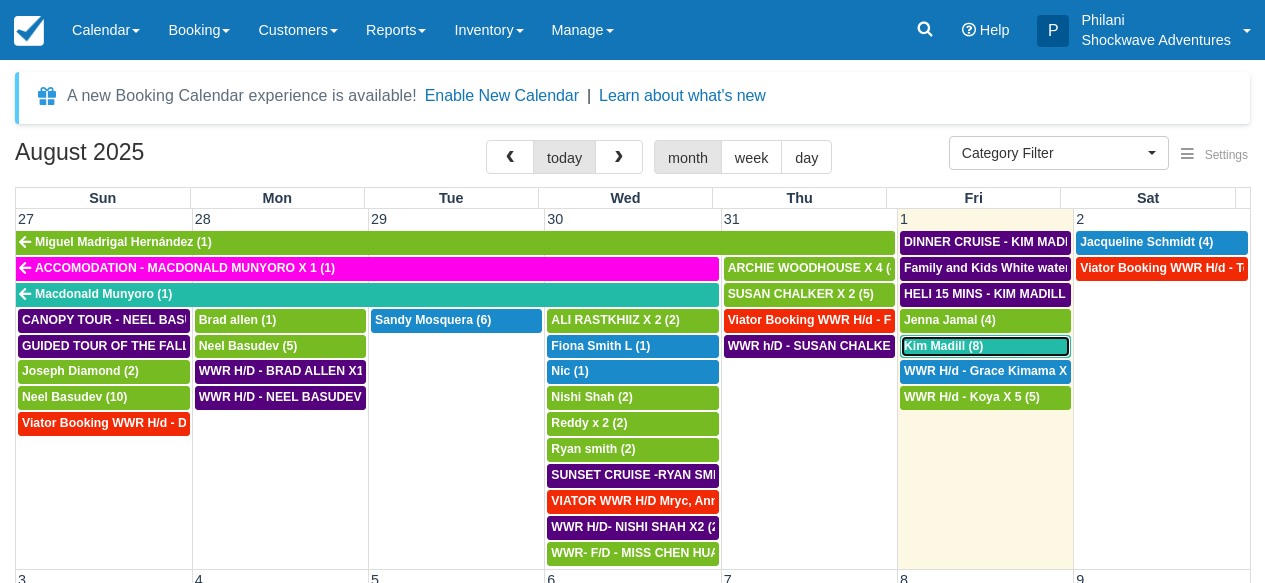 click on "Kim Madill (8)" at bounding box center (944, 346) 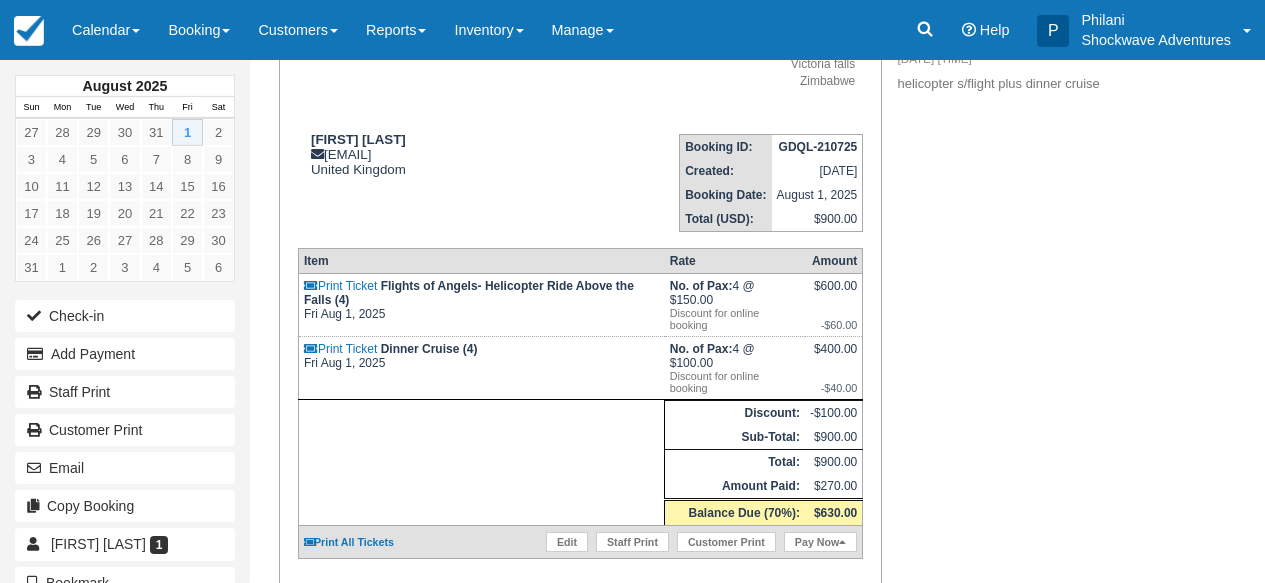 scroll, scrollTop: 218, scrollLeft: 0, axis: vertical 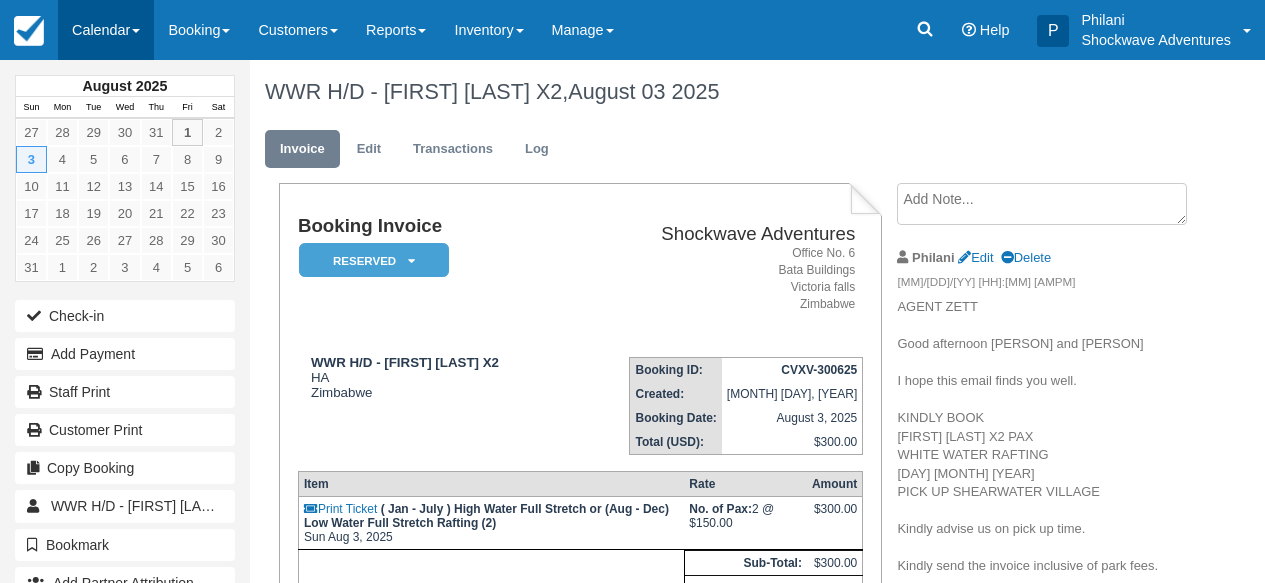drag, startPoint x: 0, startPoint y: 0, endPoint x: 88, endPoint y: 33, distance: 93.98404 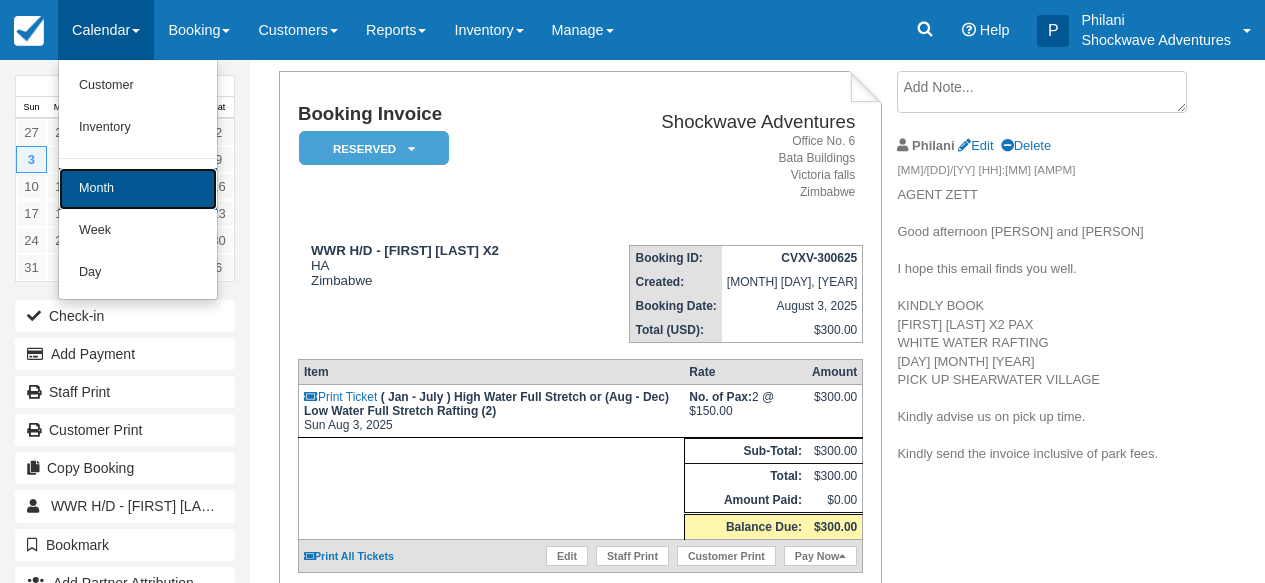click on "Month" at bounding box center [138, 189] 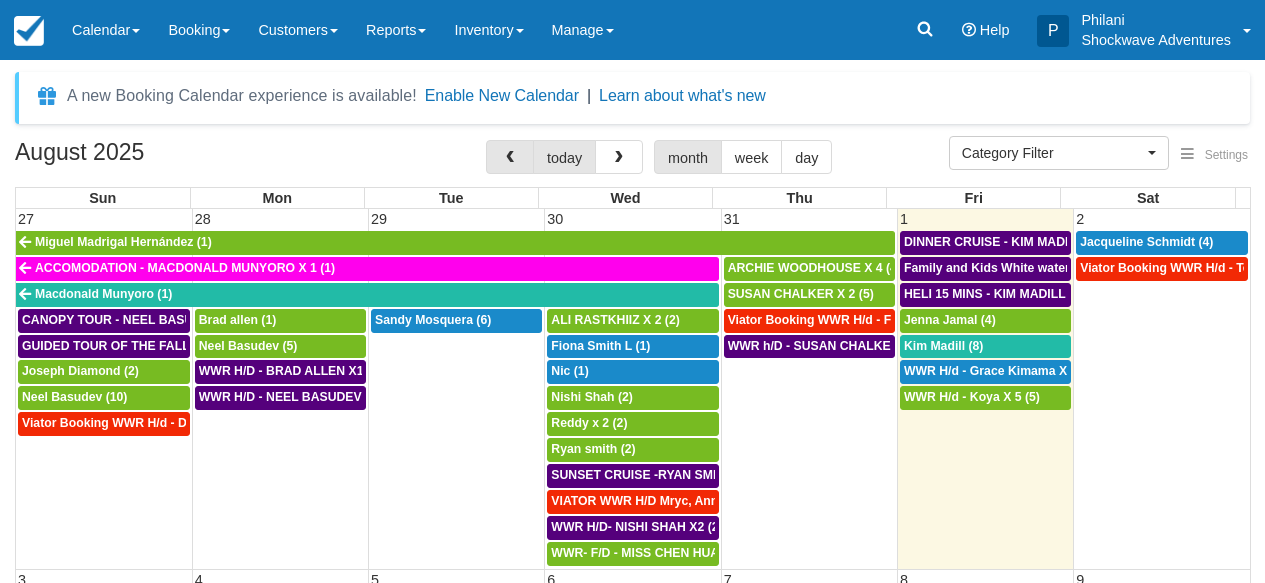 select 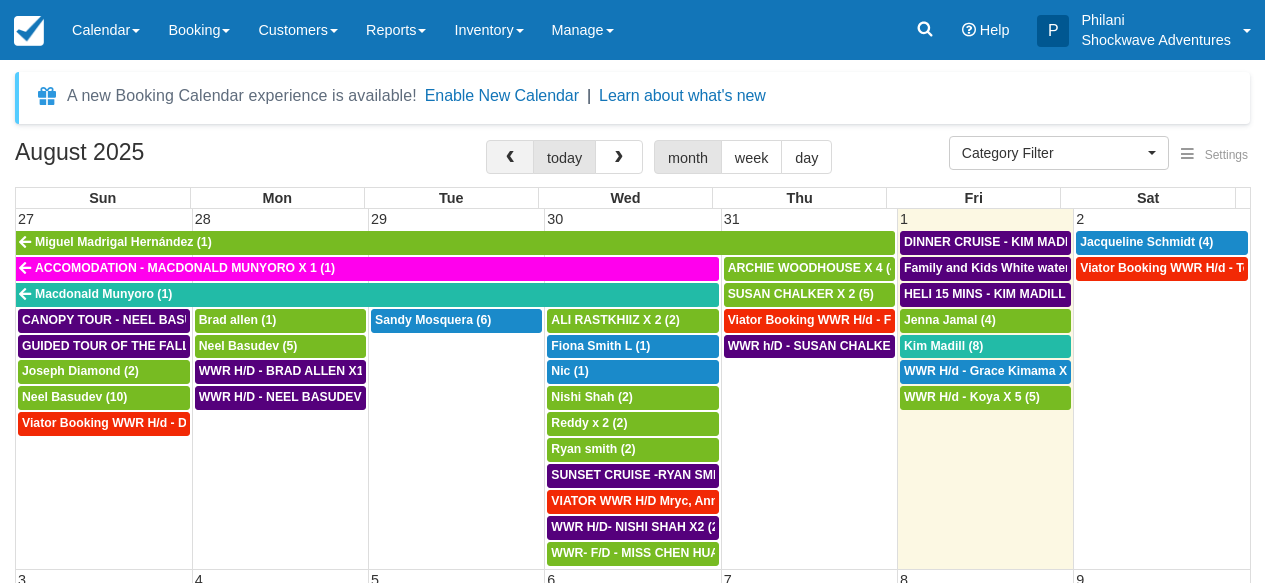 scroll, scrollTop: 0, scrollLeft: 0, axis: both 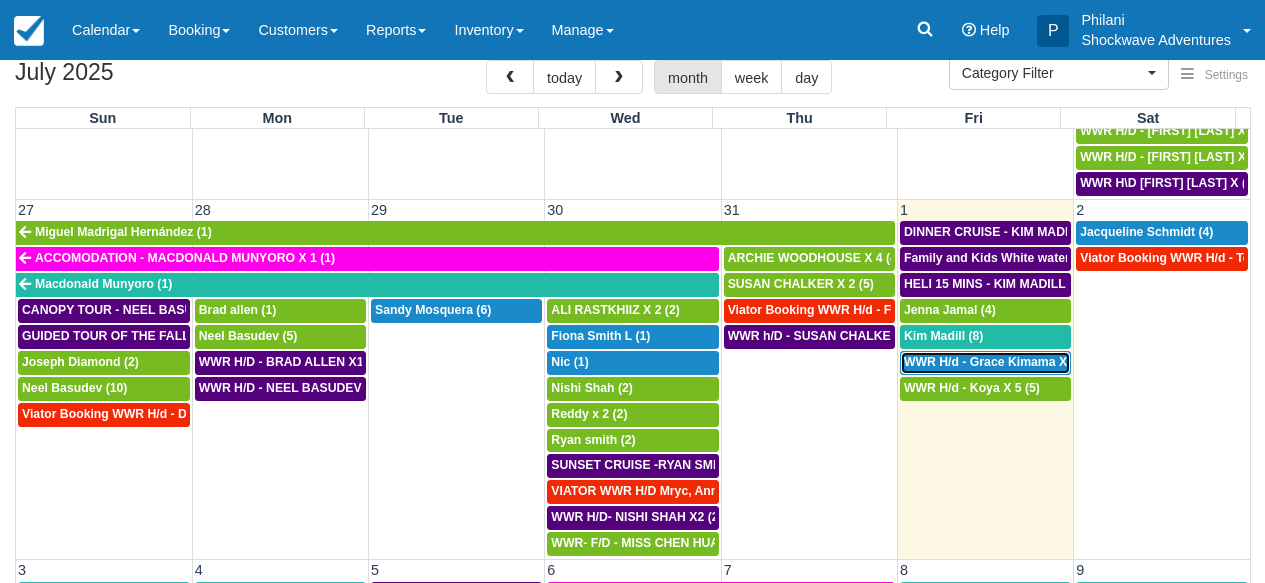 click on "WWR H/d - Grace Kimama X2 (2)" at bounding box center [998, 362] 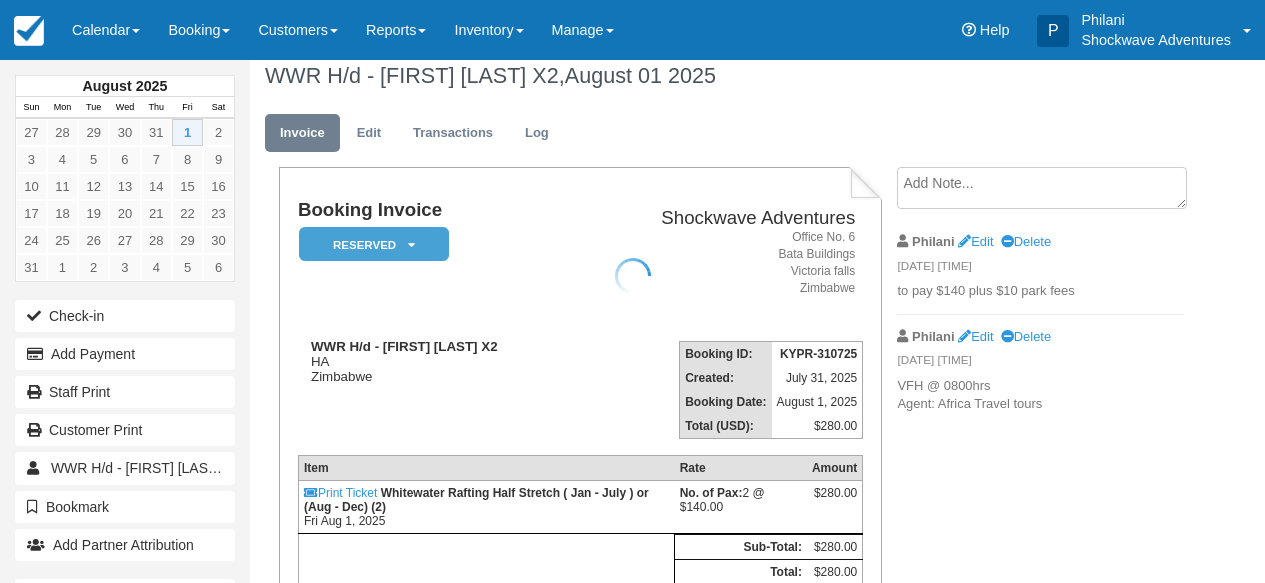 scroll, scrollTop: 16, scrollLeft: 0, axis: vertical 